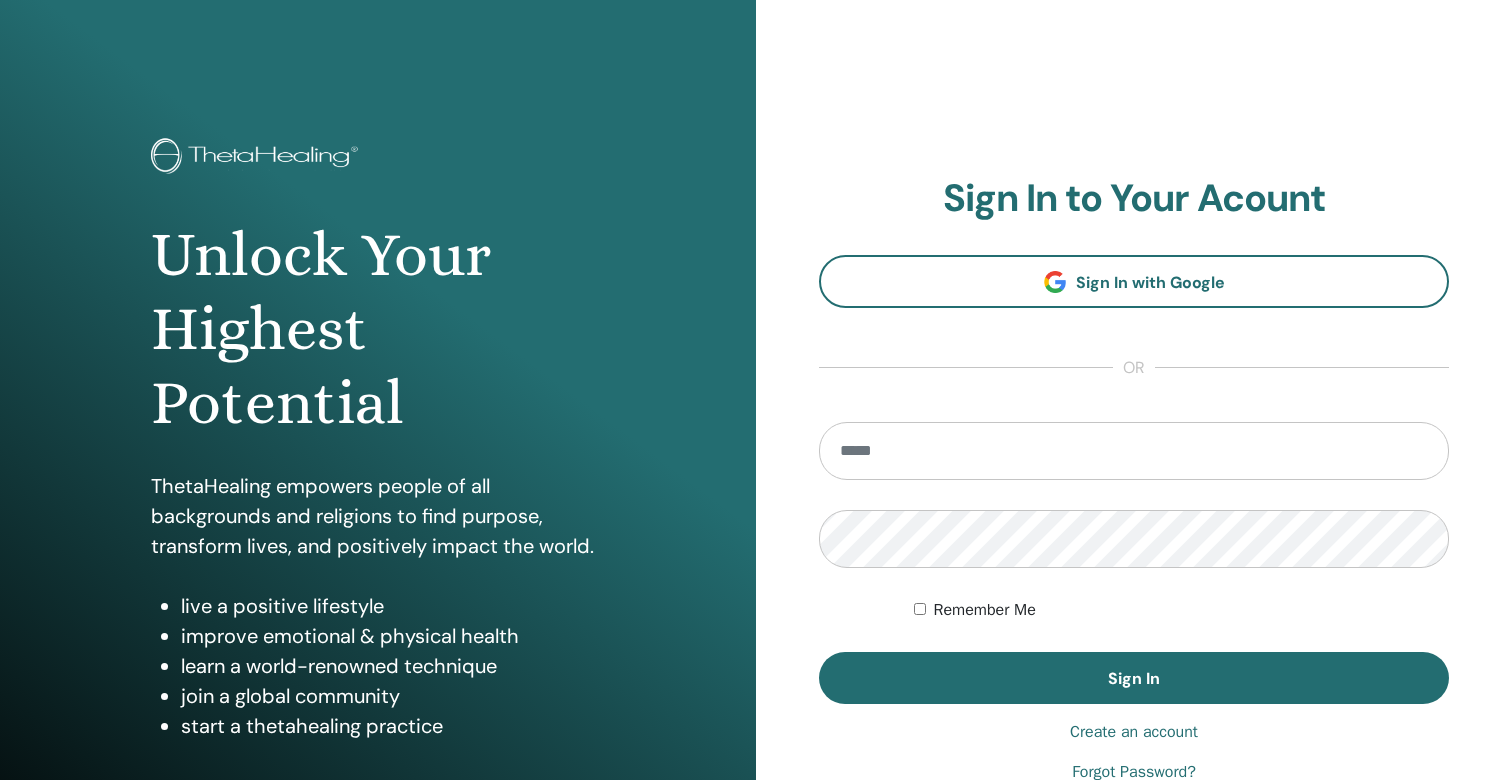 scroll, scrollTop: 0, scrollLeft: 0, axis: both 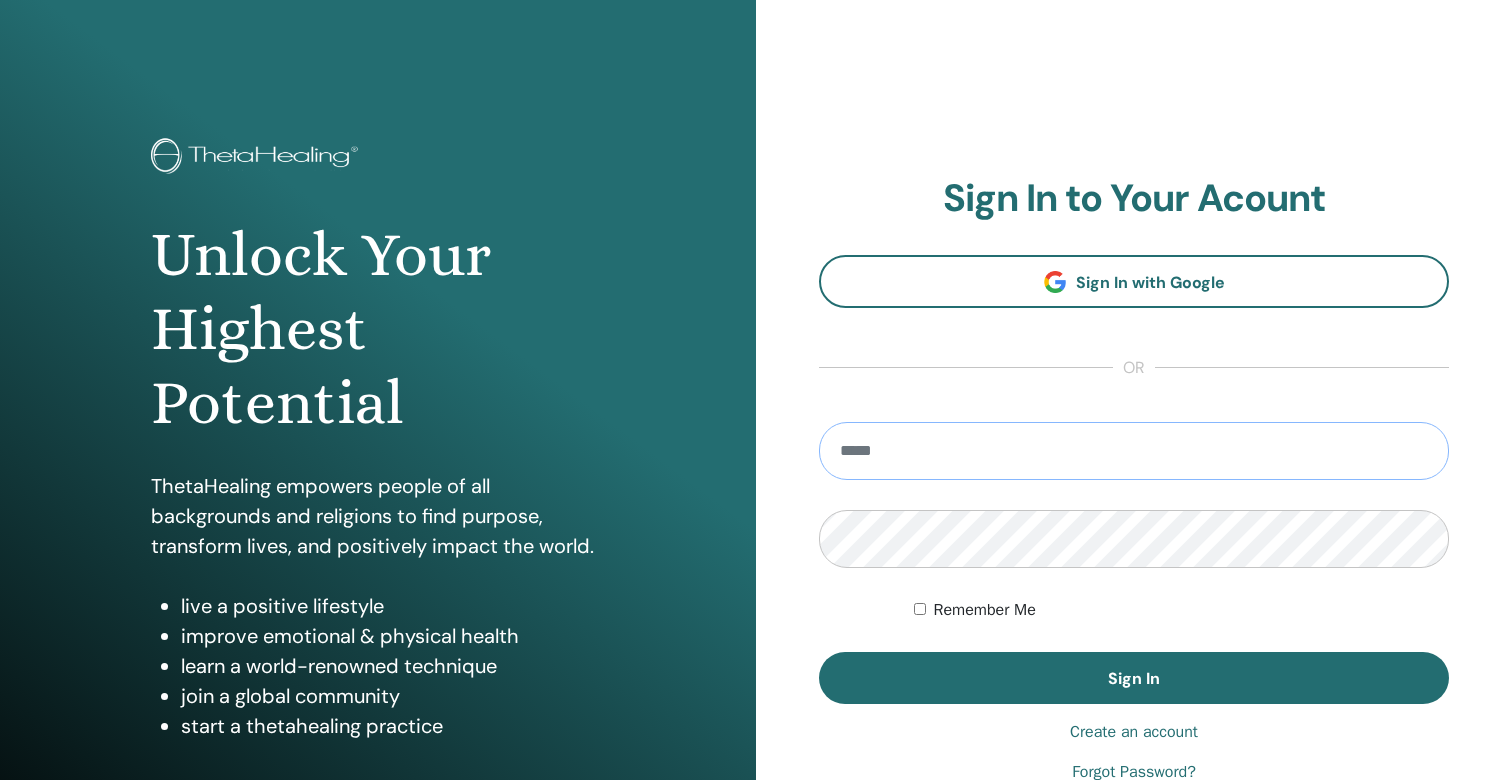 type on "**********" 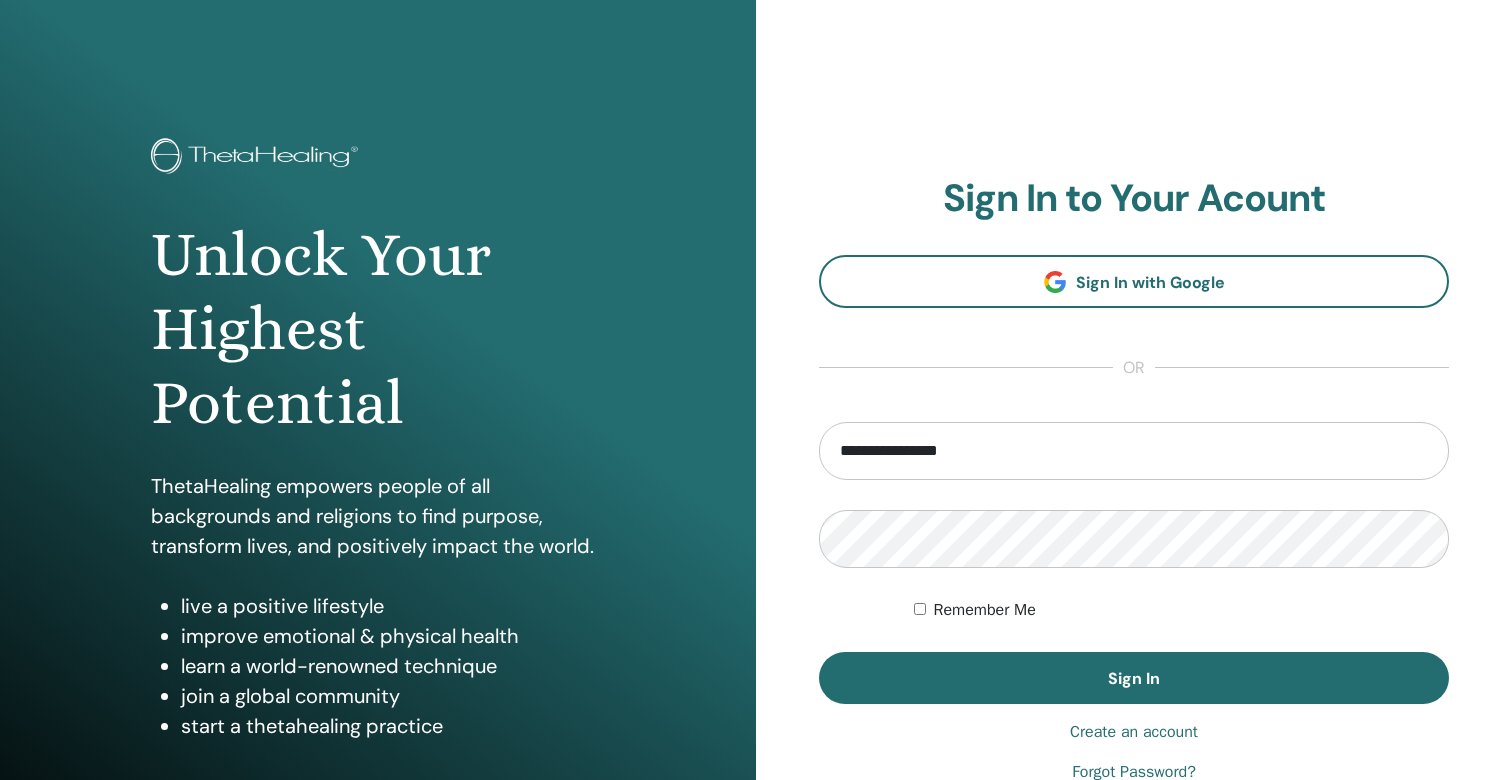 click on "**********" at bounding box center (1134, 480) 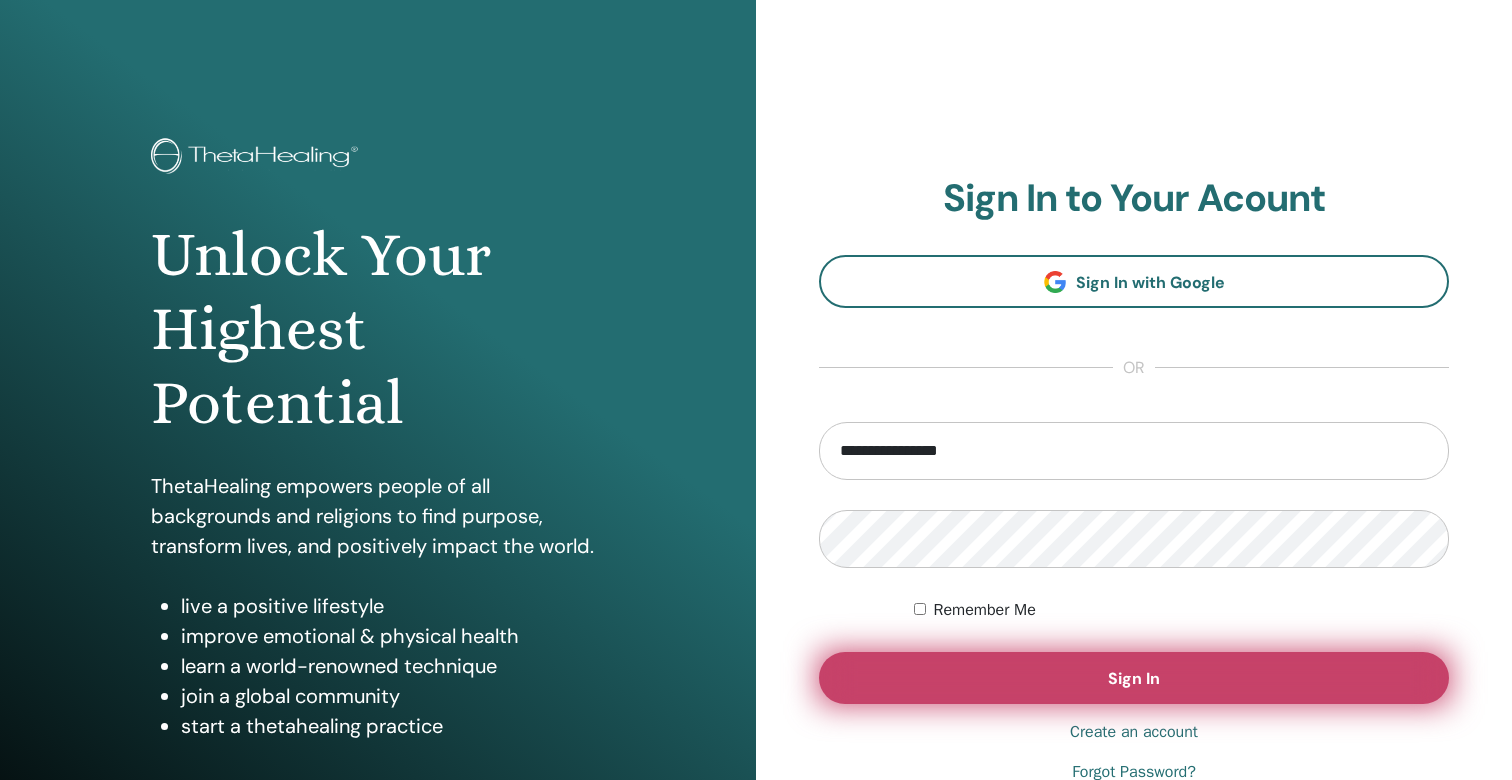 click on "Sign In" at bounding box center (1134, 678) 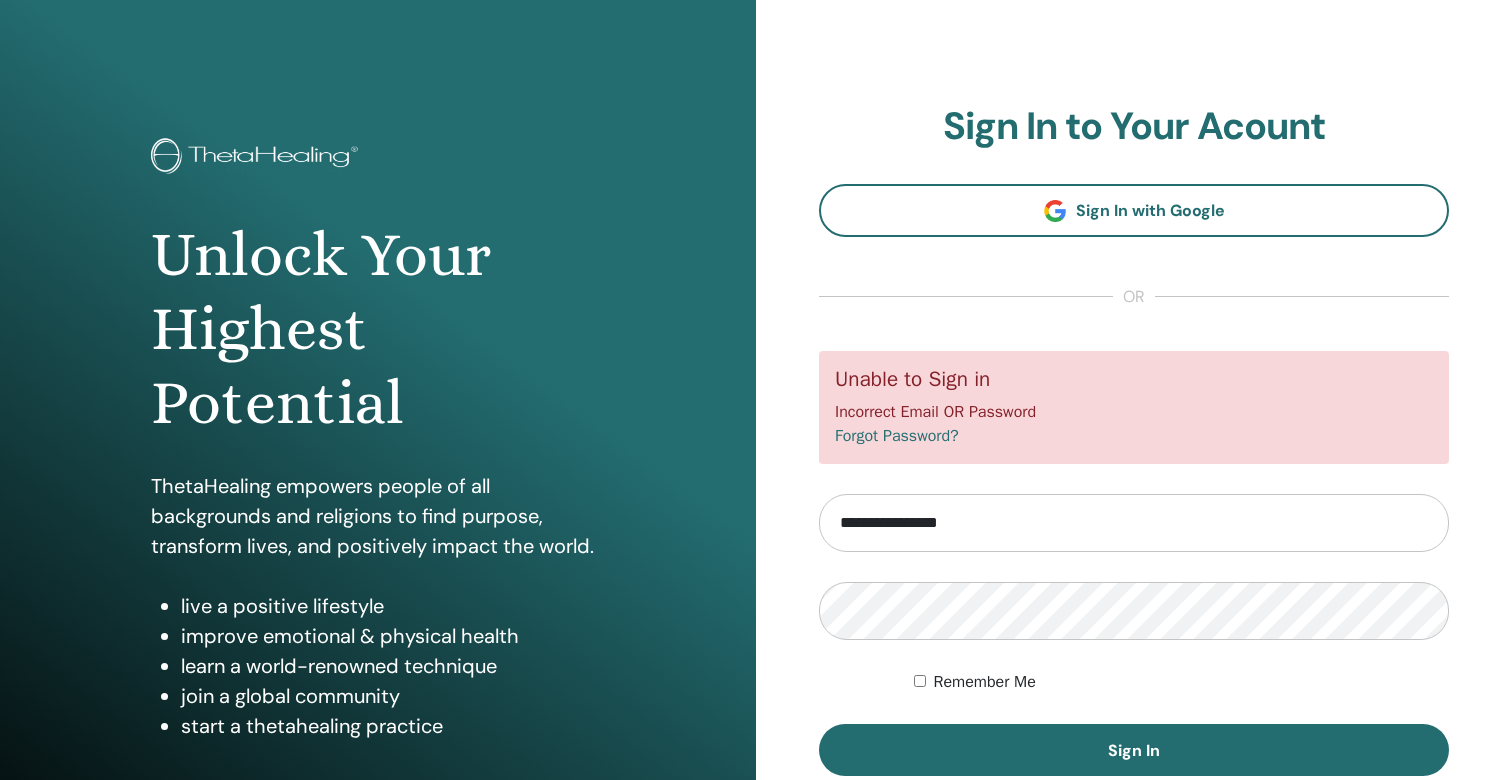 scroll, scrollTop: 0, scrollLeft: 0, axis: both 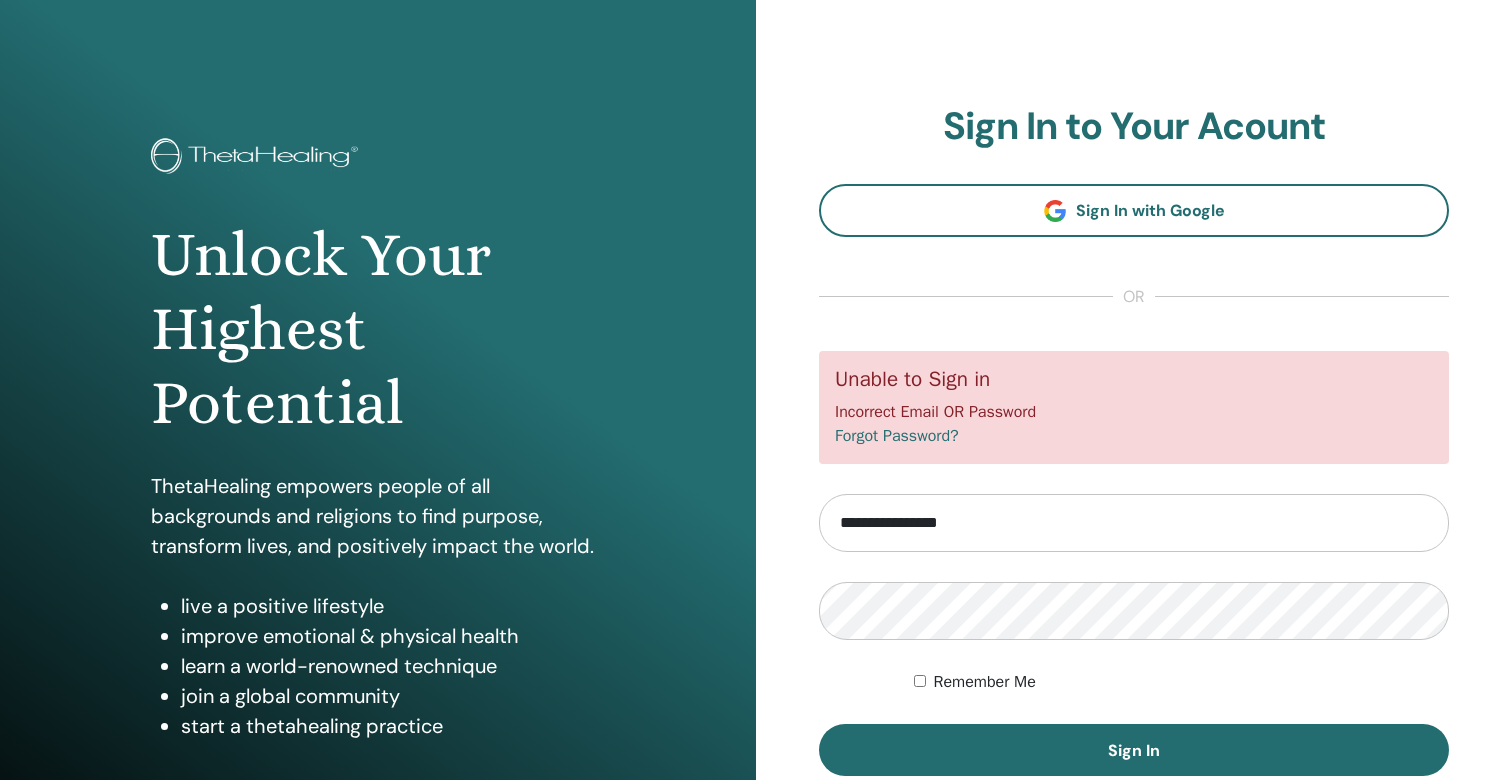 click on "Unlock Your Highest Potential
ThetaHealing empowers people of all backgrounds and religions to find purpose, transform lives, and positively impact the world.
live a positive lifestyle
improve emotional & physical health
learn a world-renowned technique
join a global community
start a thetahealing practice" at bounding box center [378, 480] 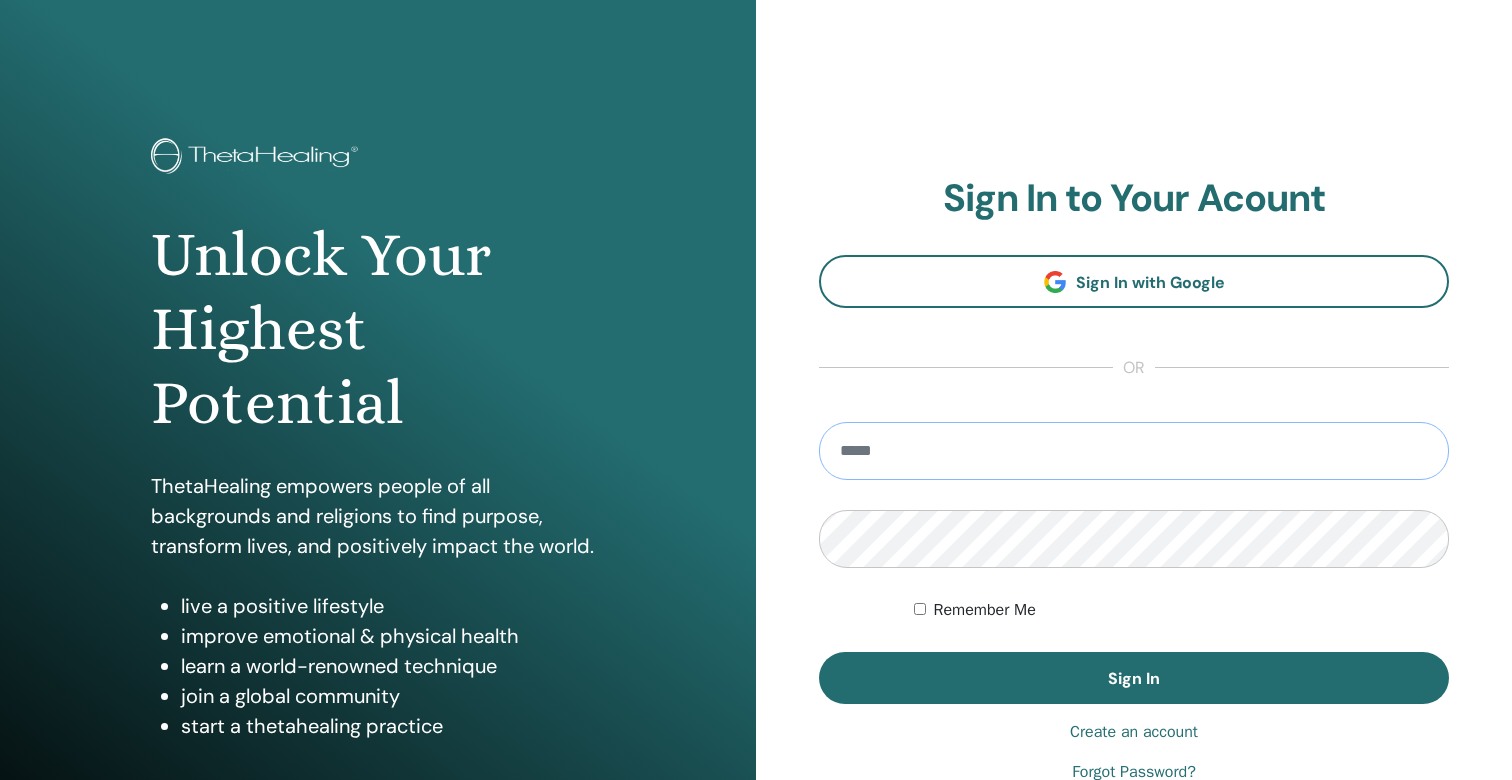 scroll, scrollTop: 0, scrollLeft: 0, axis: both 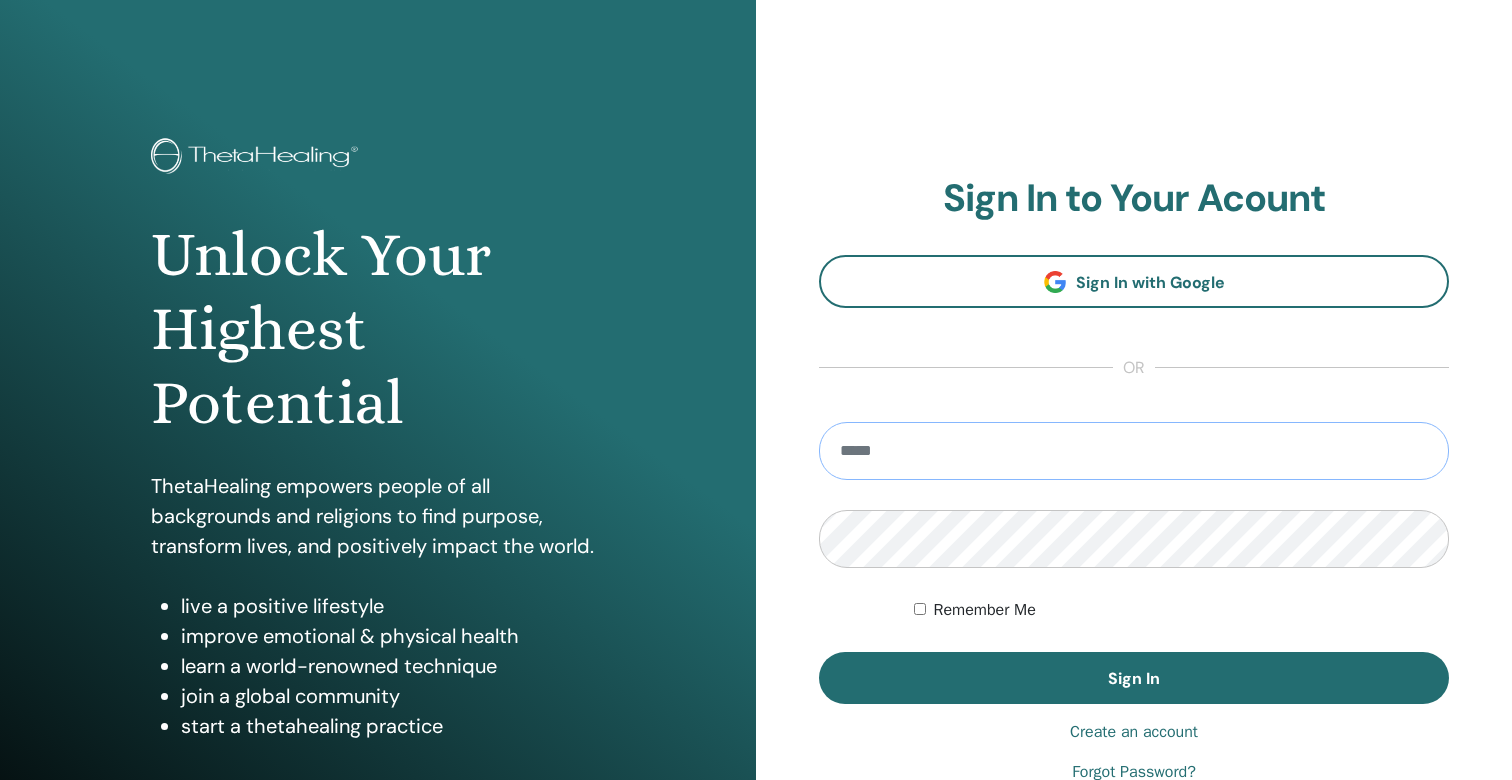 type on "**********" 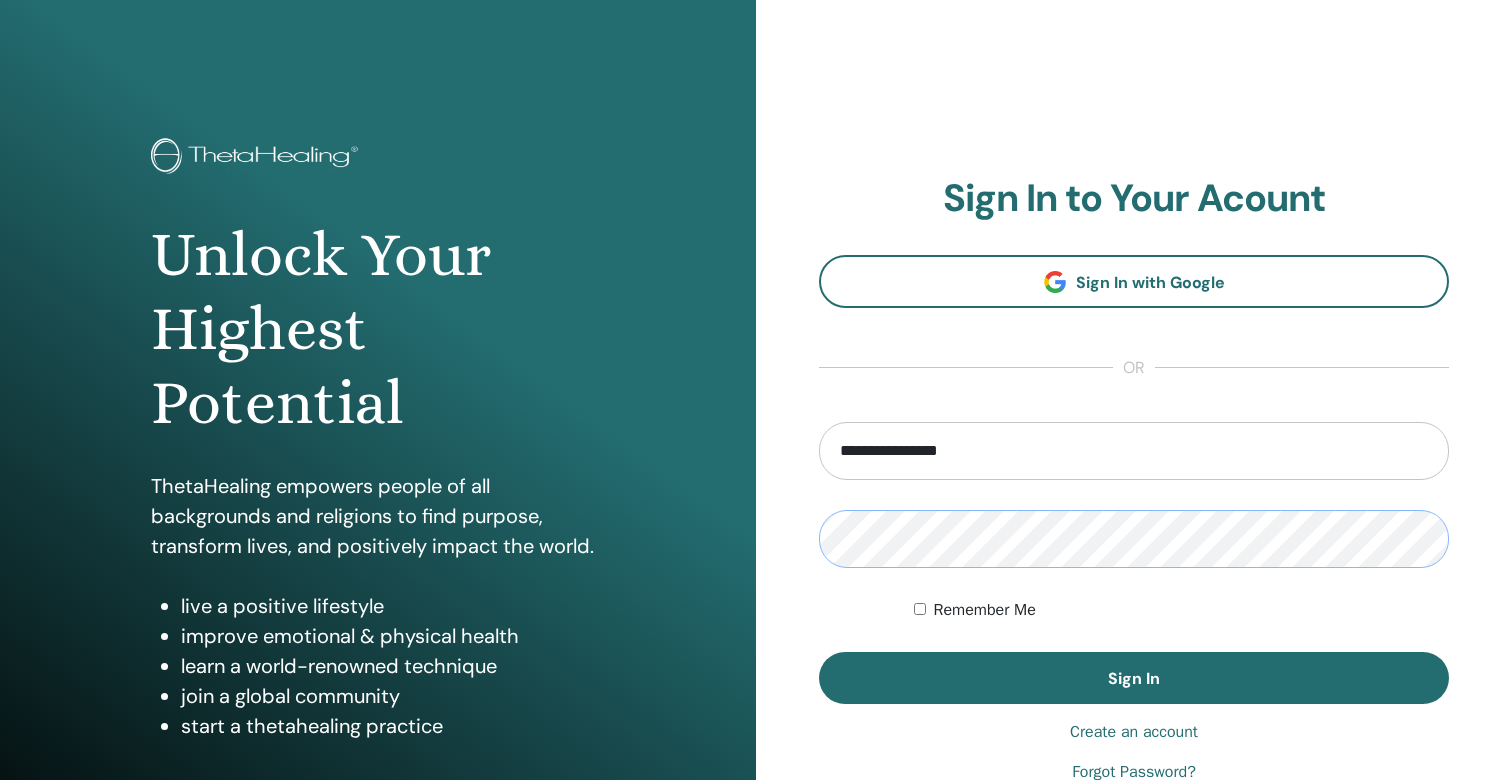 click on "**********" at bounding box center [1134, 480] 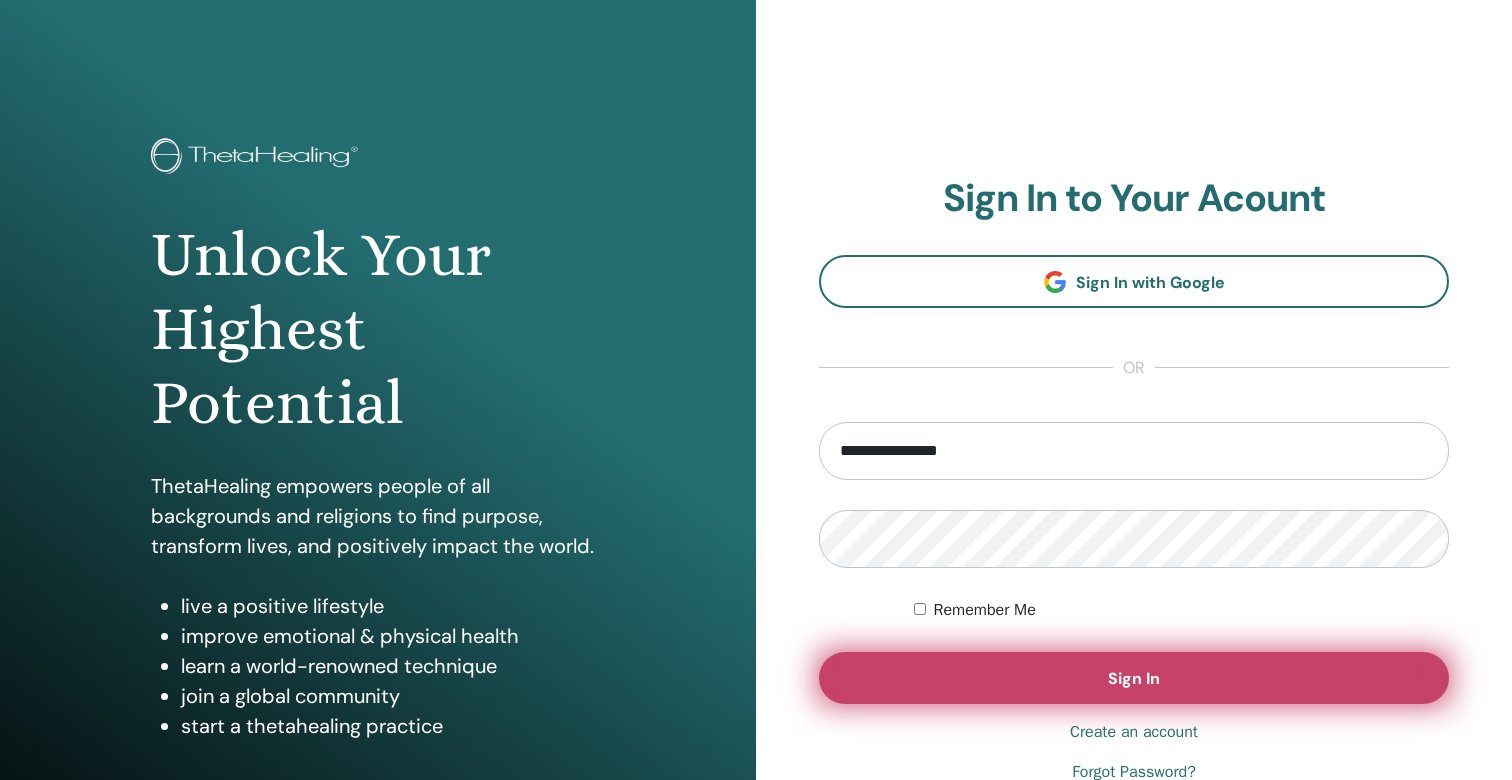 click on "Sign In" at bounding box center [1134, 678] 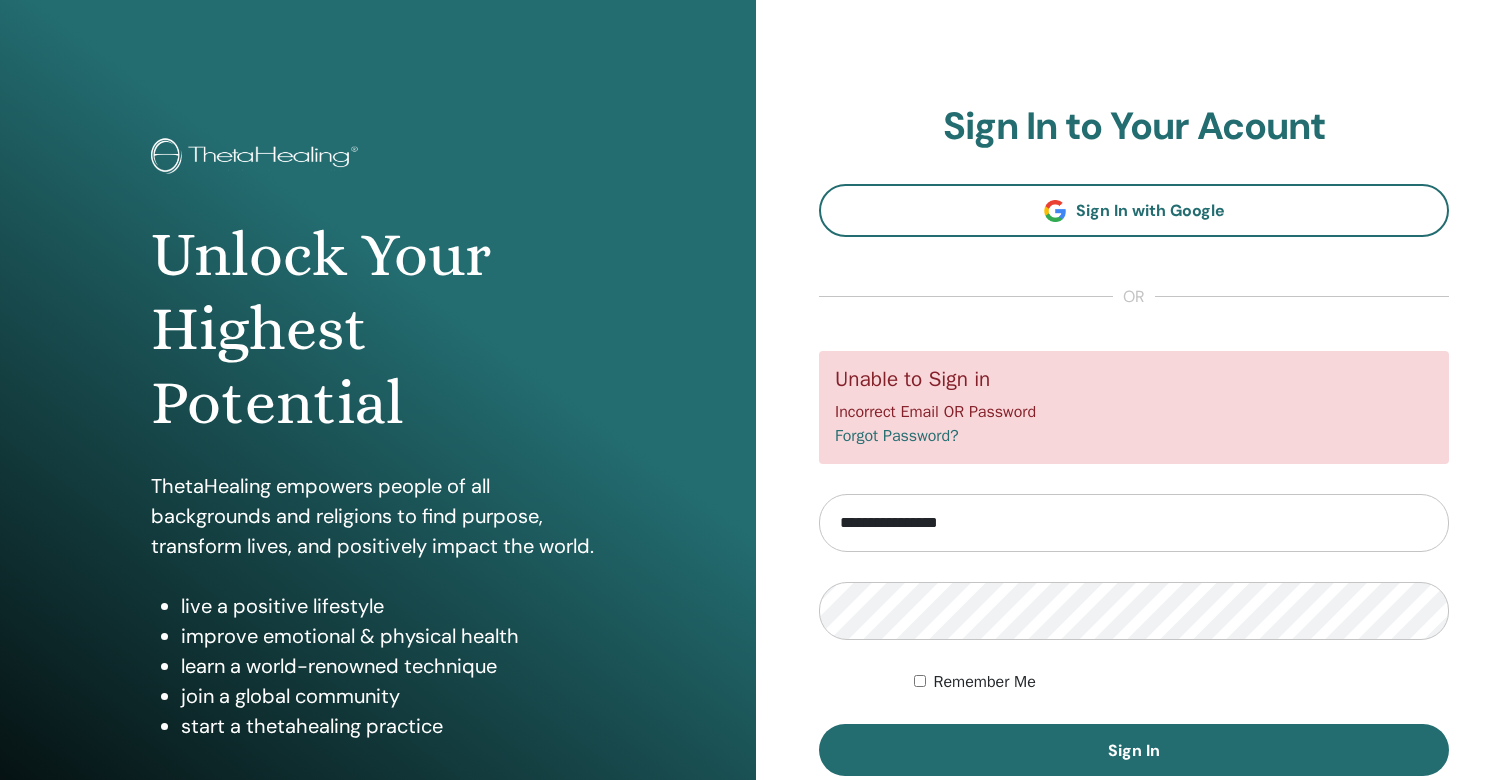 scroll, scrollTop: 0, scrollLeft: 0, axis: both 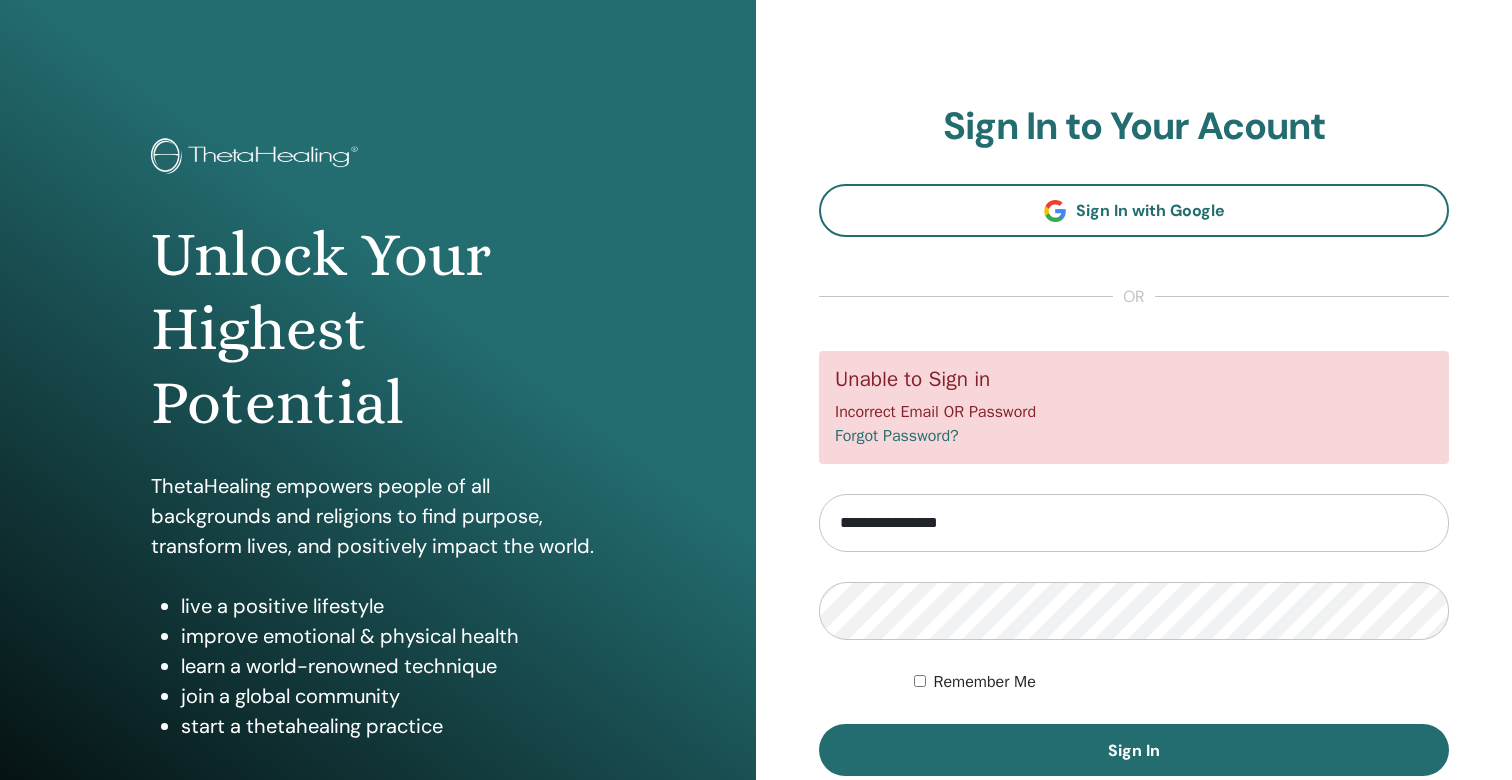 click on "**********" at bounding box center (1134, 523) 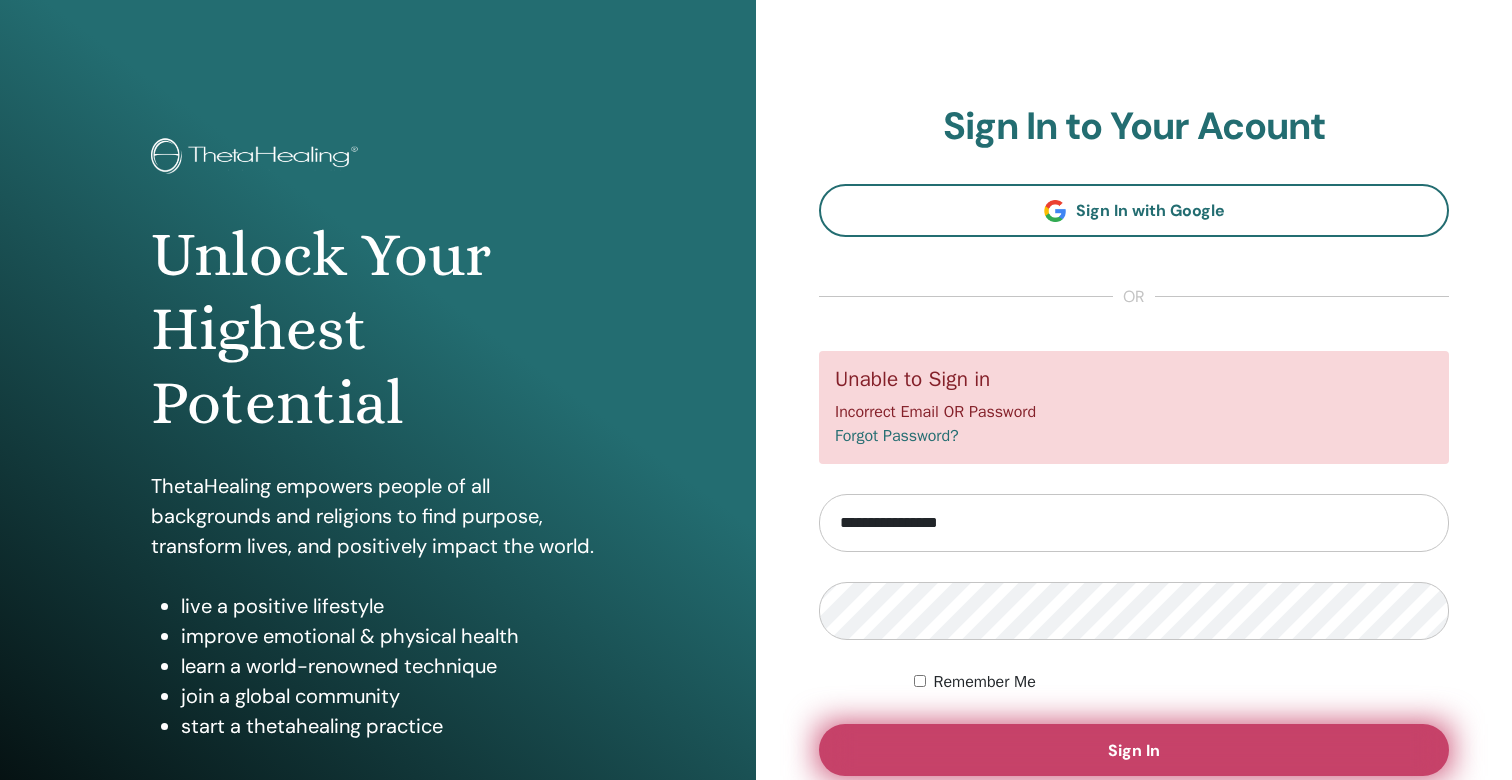 click on "Sign In" at bounding box center [1134, 750] 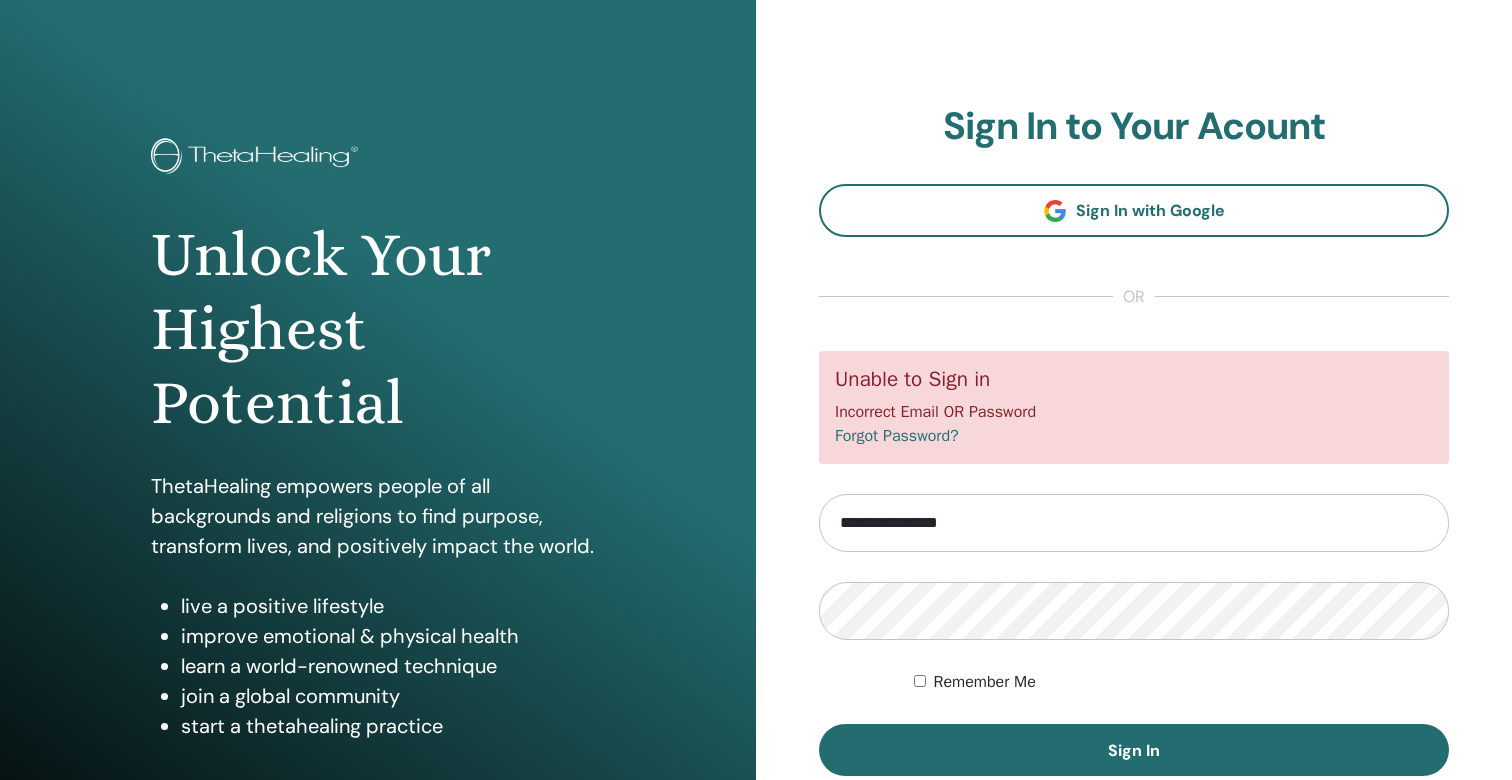 scroll, scrollTop: 0, scrollLeft: 0, axis: both 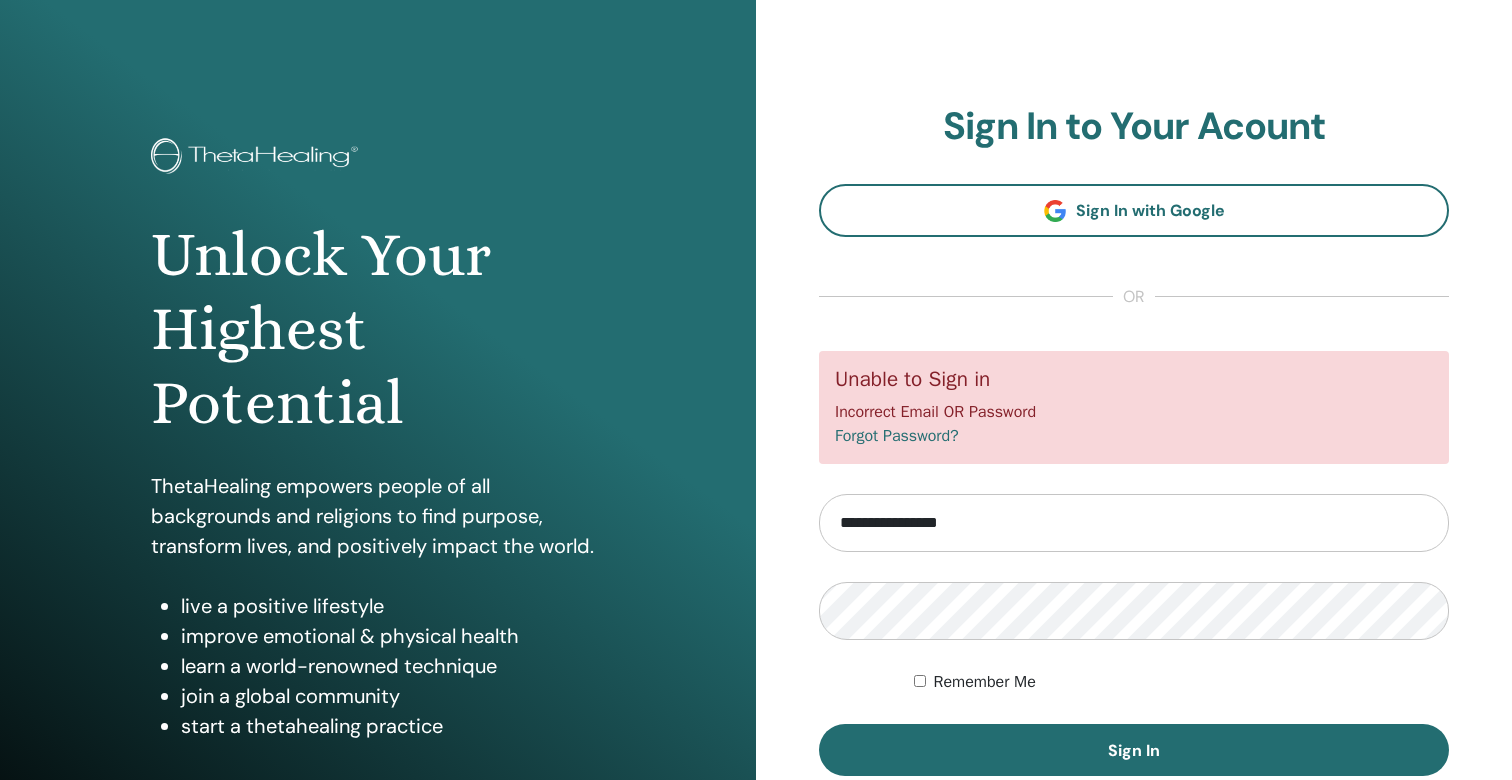 click on "**********" at bounding box center (1134, 523) 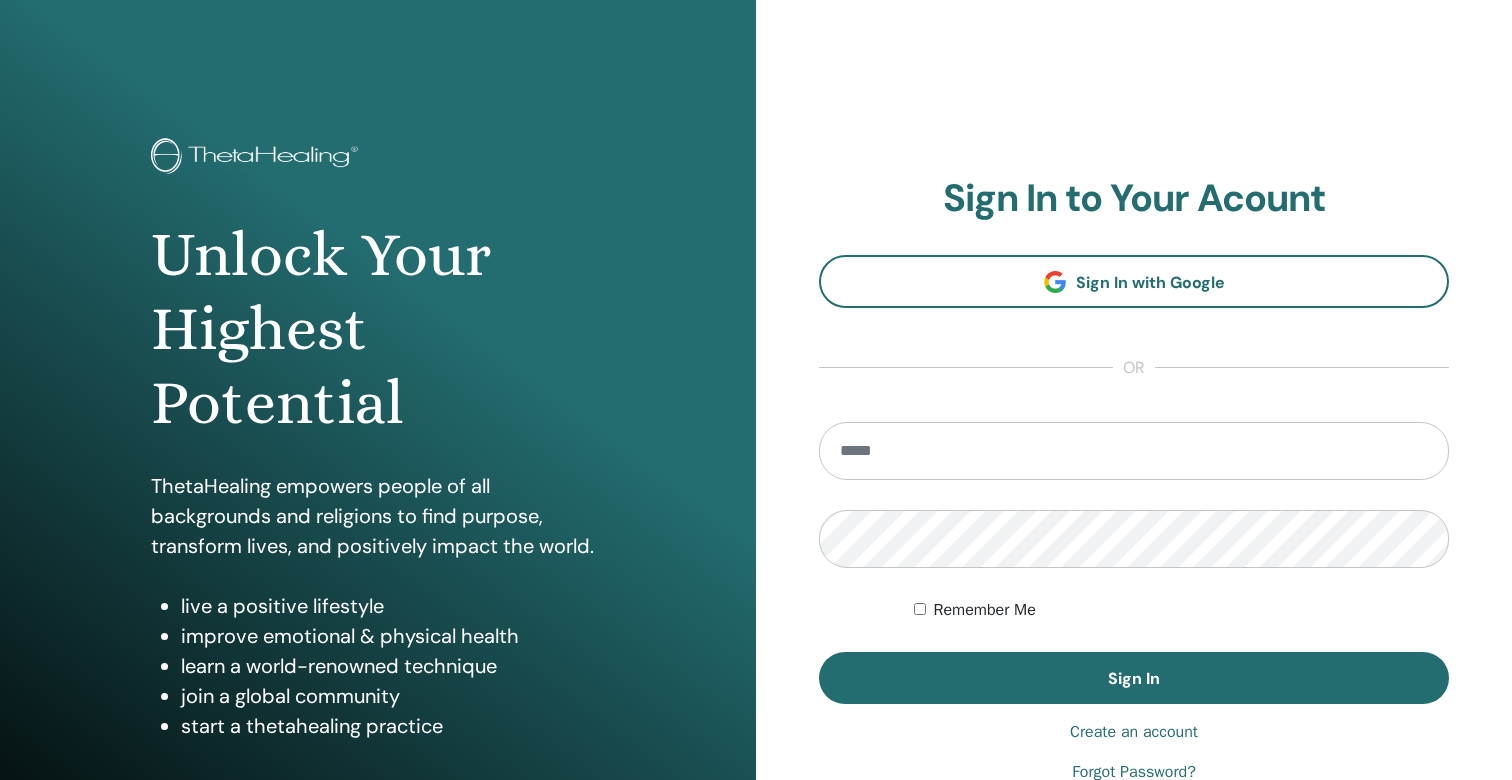 scroll, scrollTop: 0, scrollLeft: 0, axis: both 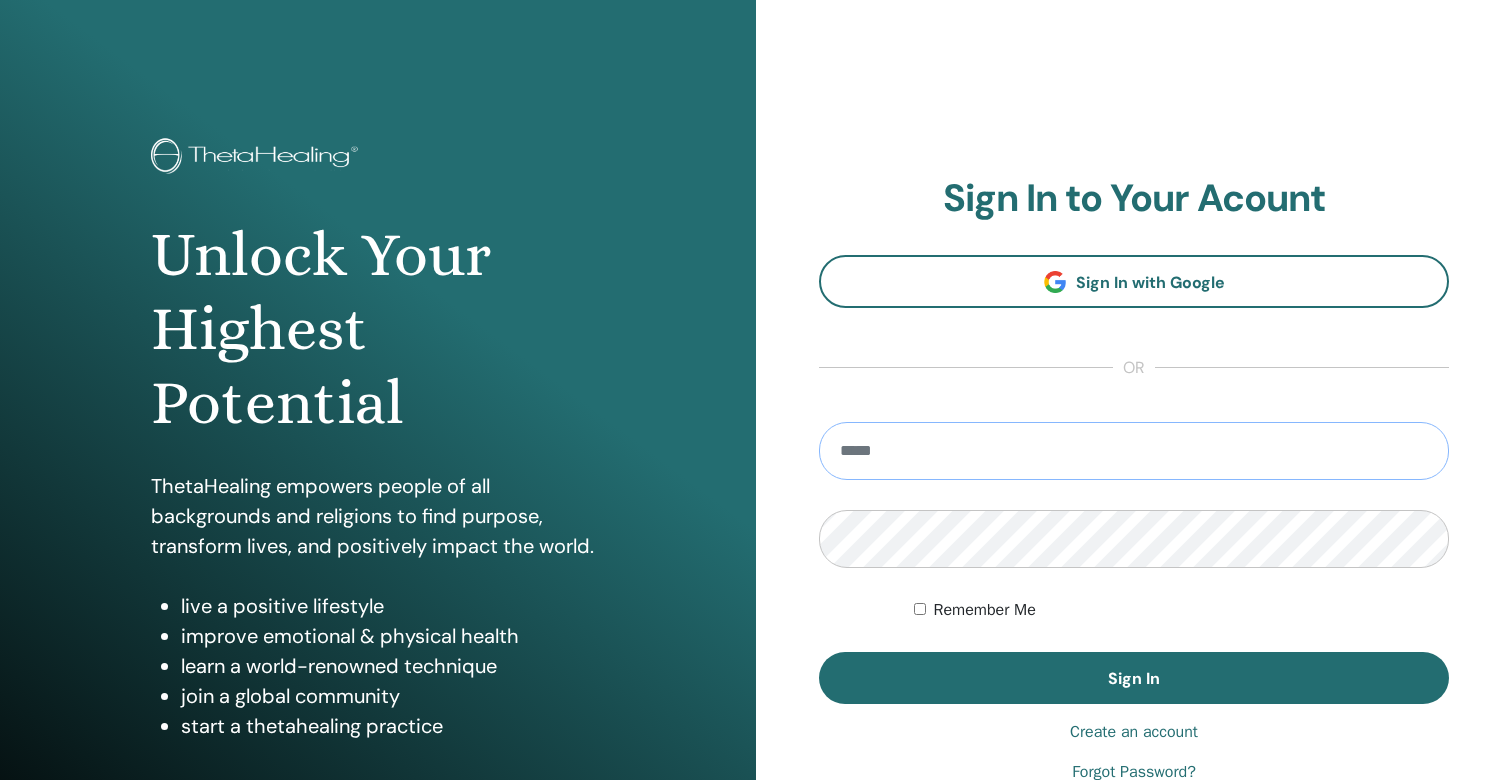 type on "**********" 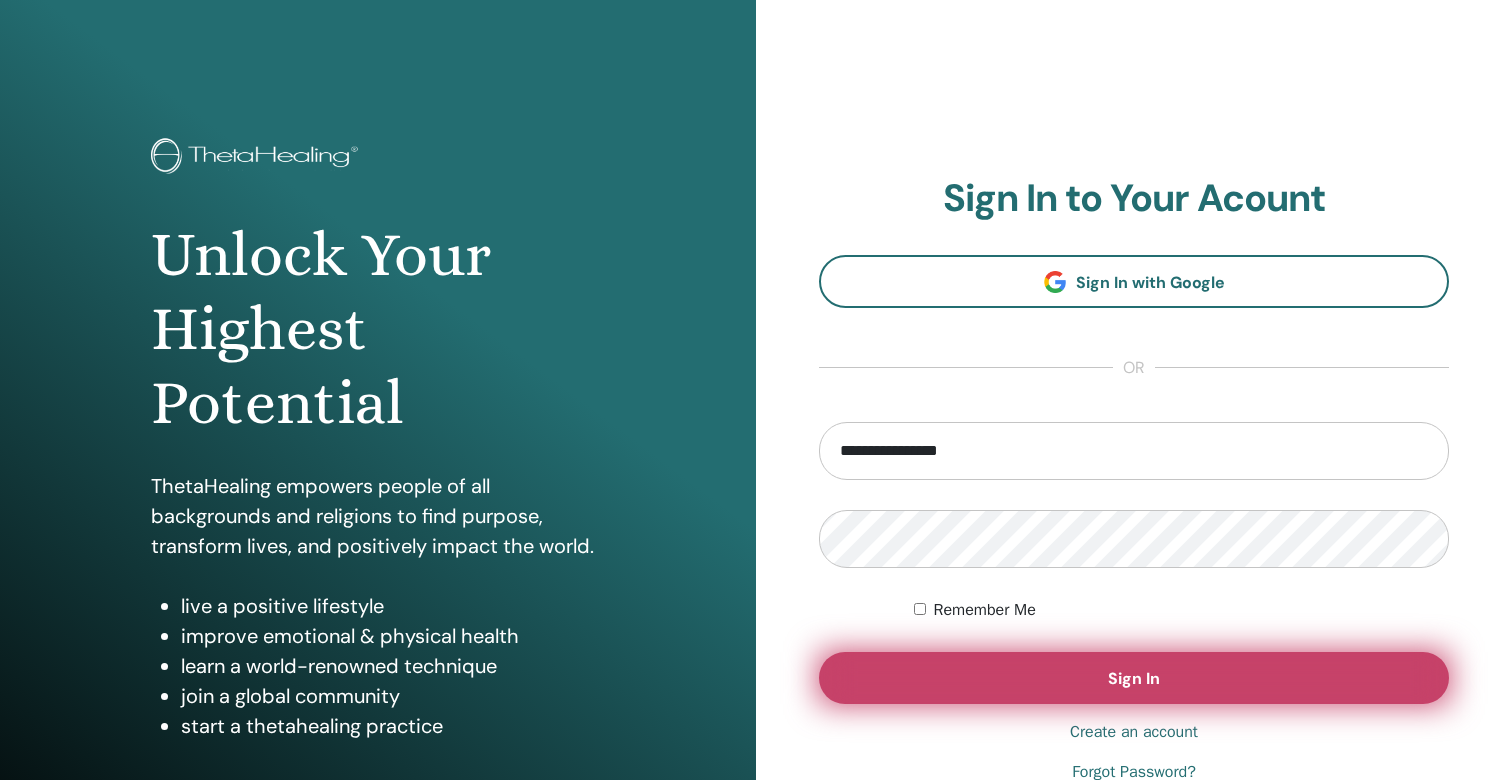 click on "Sign In" at bounding box center (1134, 678) 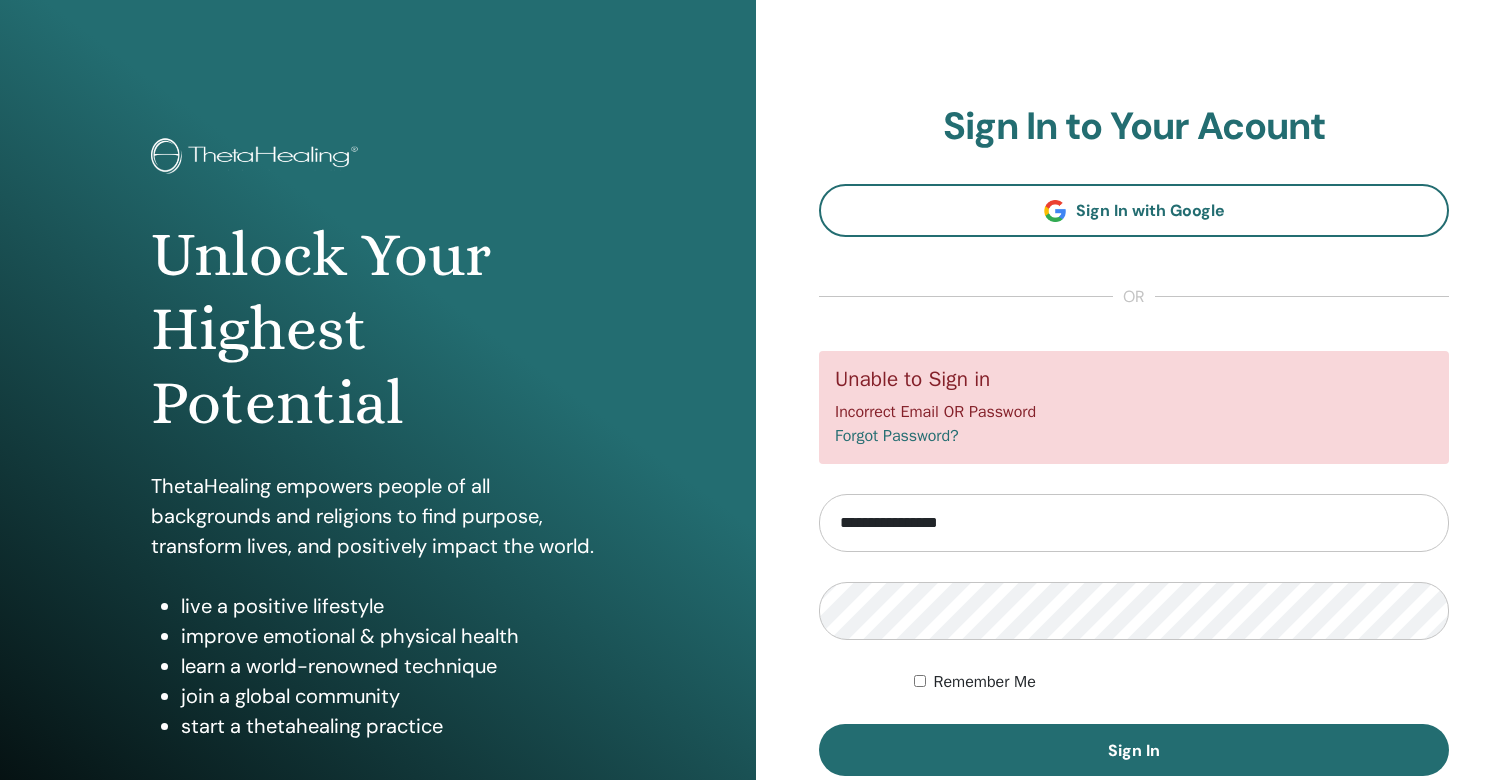 scroll, scrollTop: 0, scrollLeft: 0, axis: both 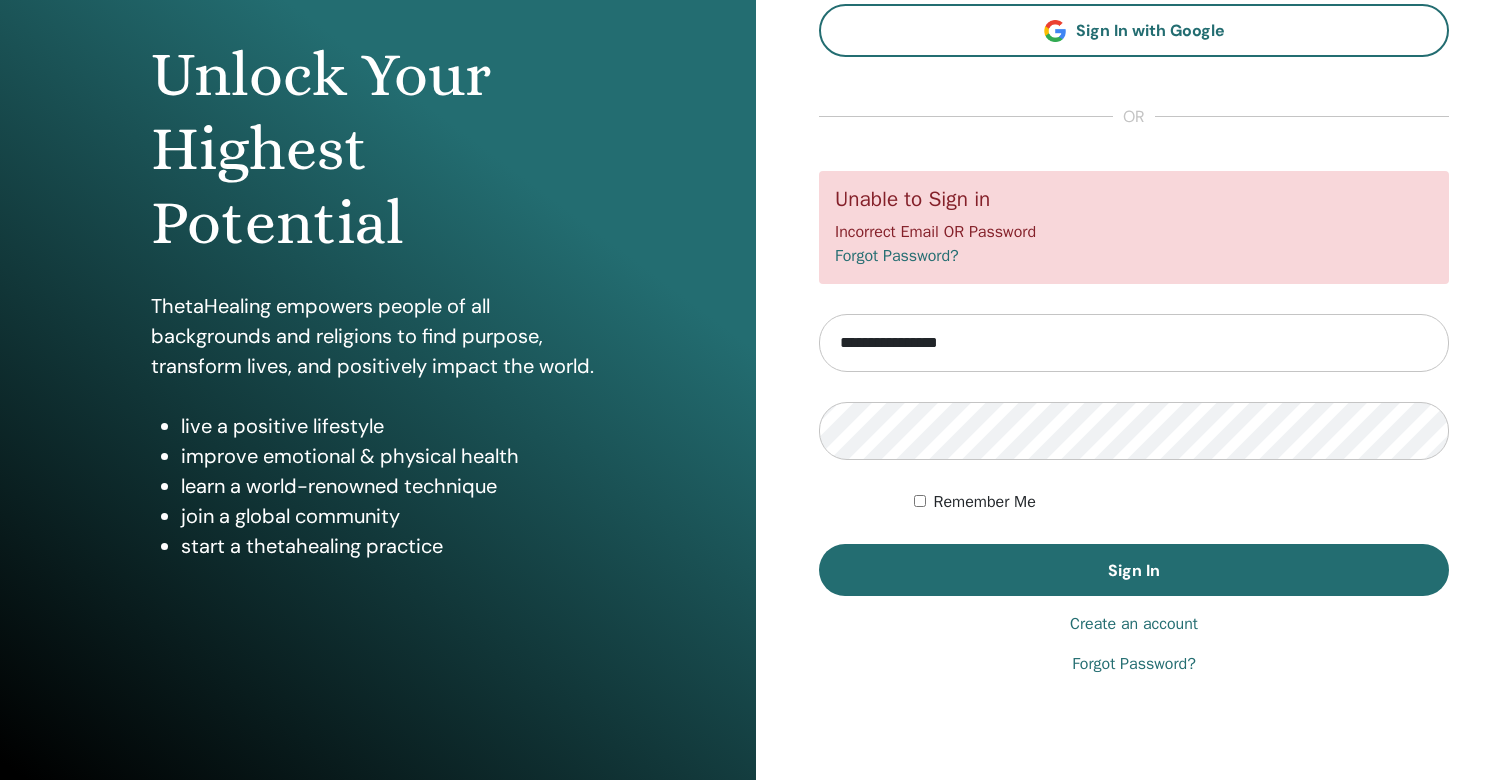 click on "Create an account" at bounding box center [1134, 624] 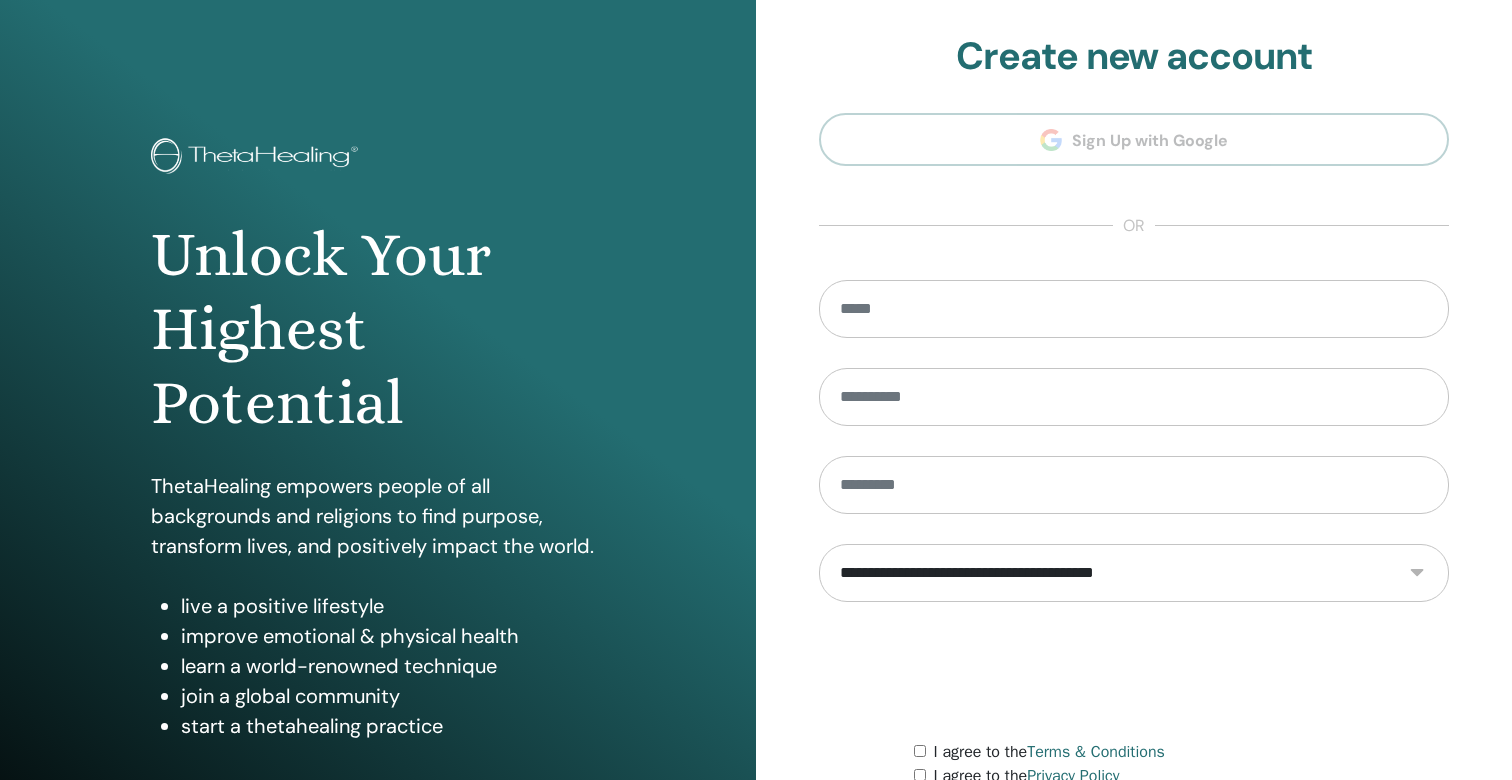scroll, scrollTop: -1, scrollLeft: 0, axis: vertical 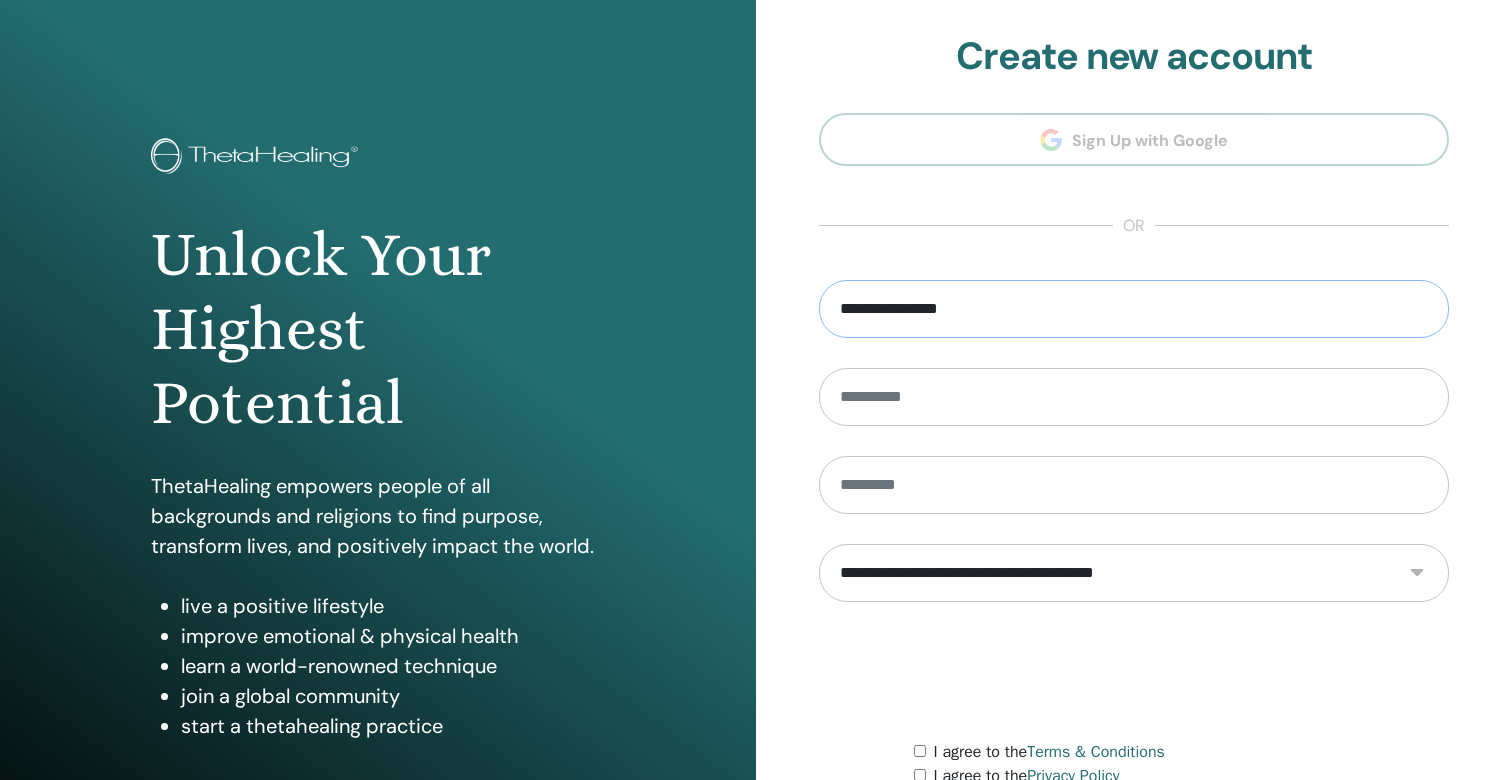 type on "**********" 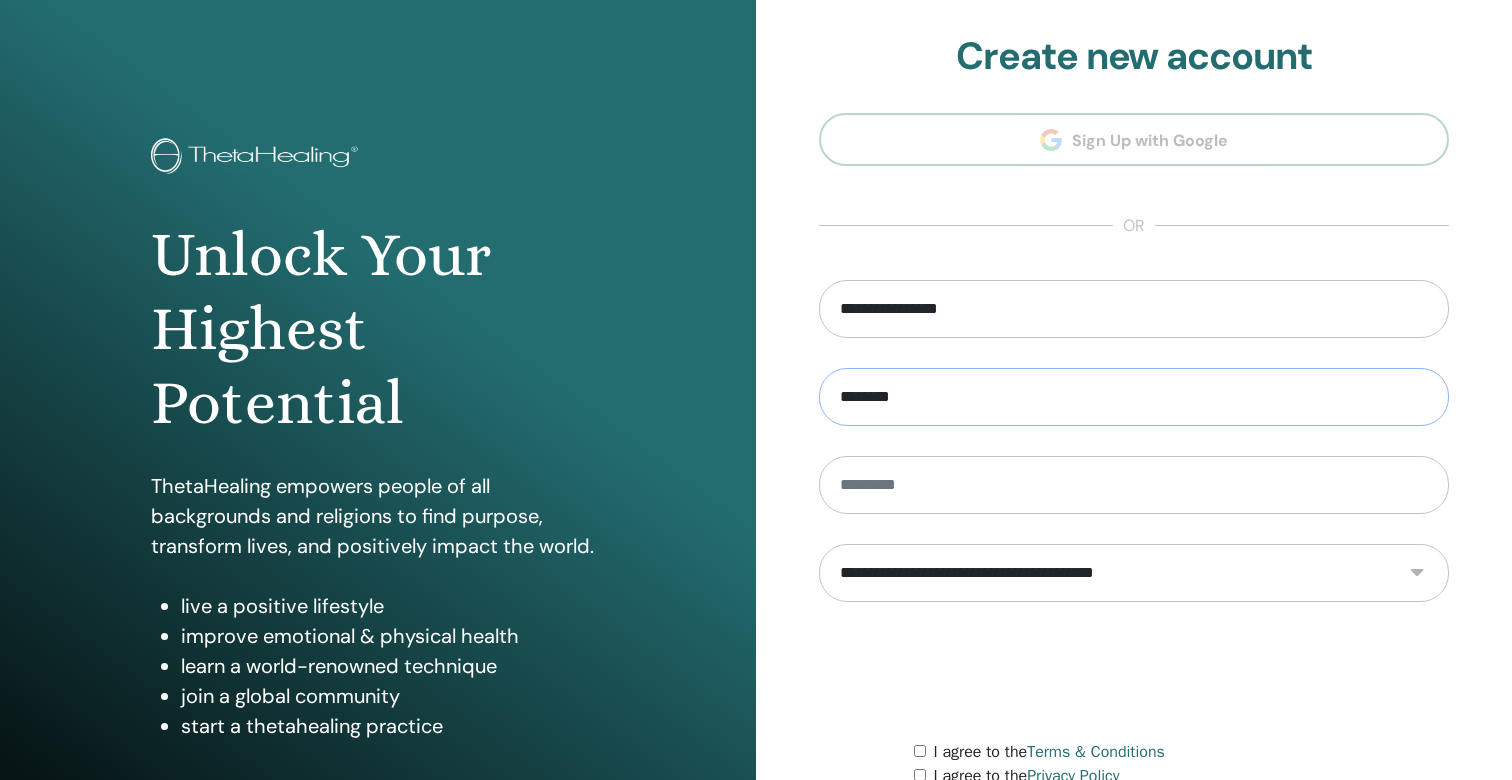 click on "********" at bounding box center (1134, 397) 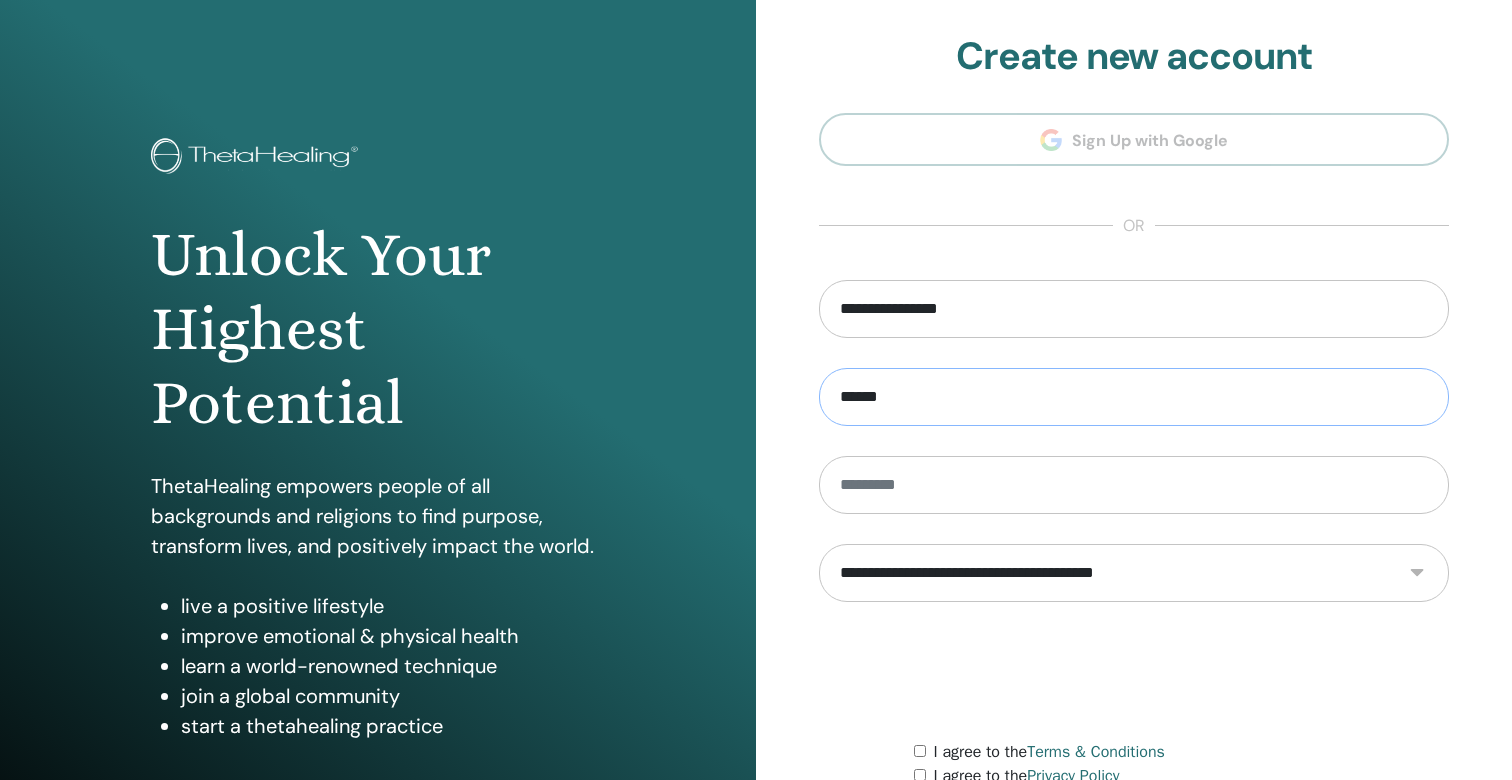 type on "******" 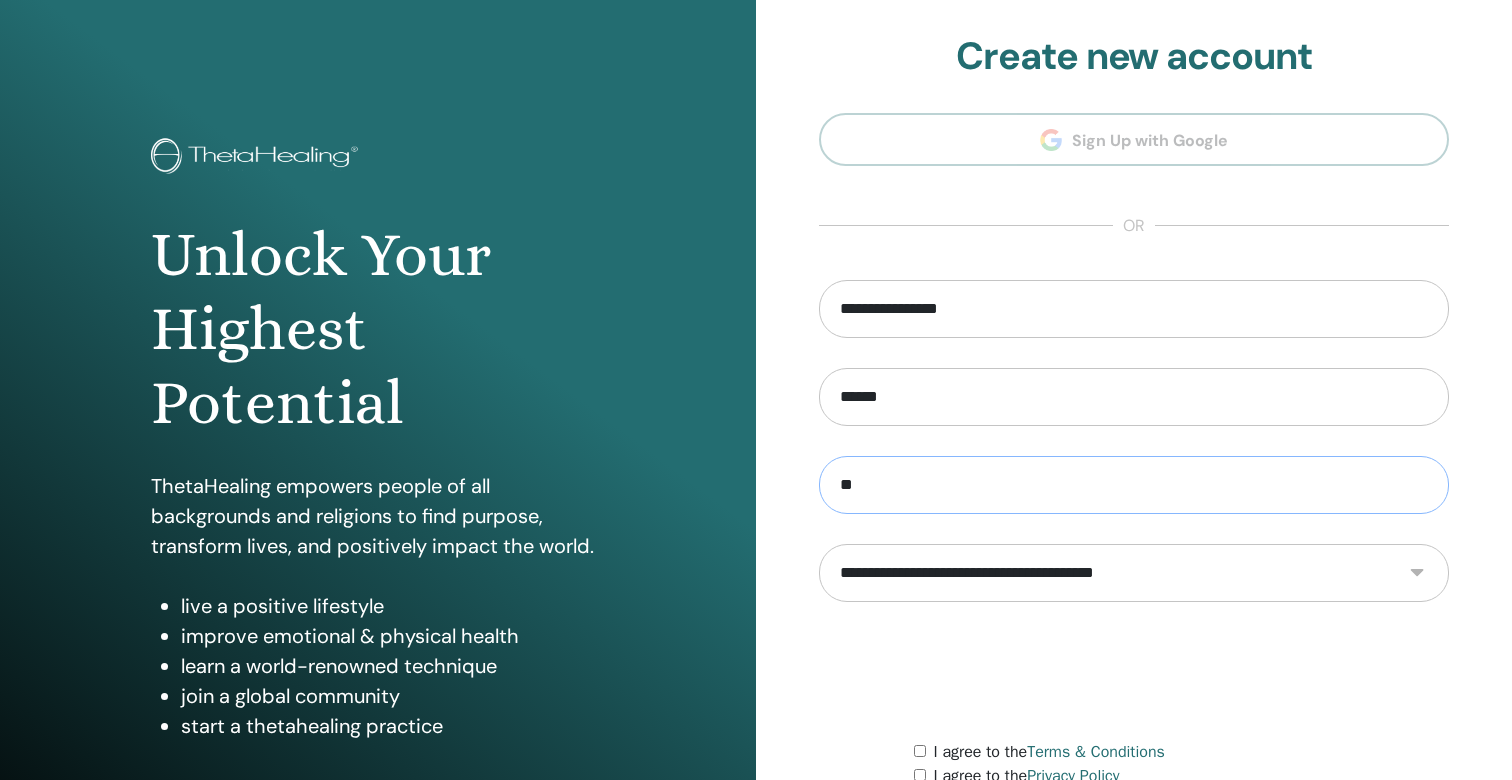 type on "**" 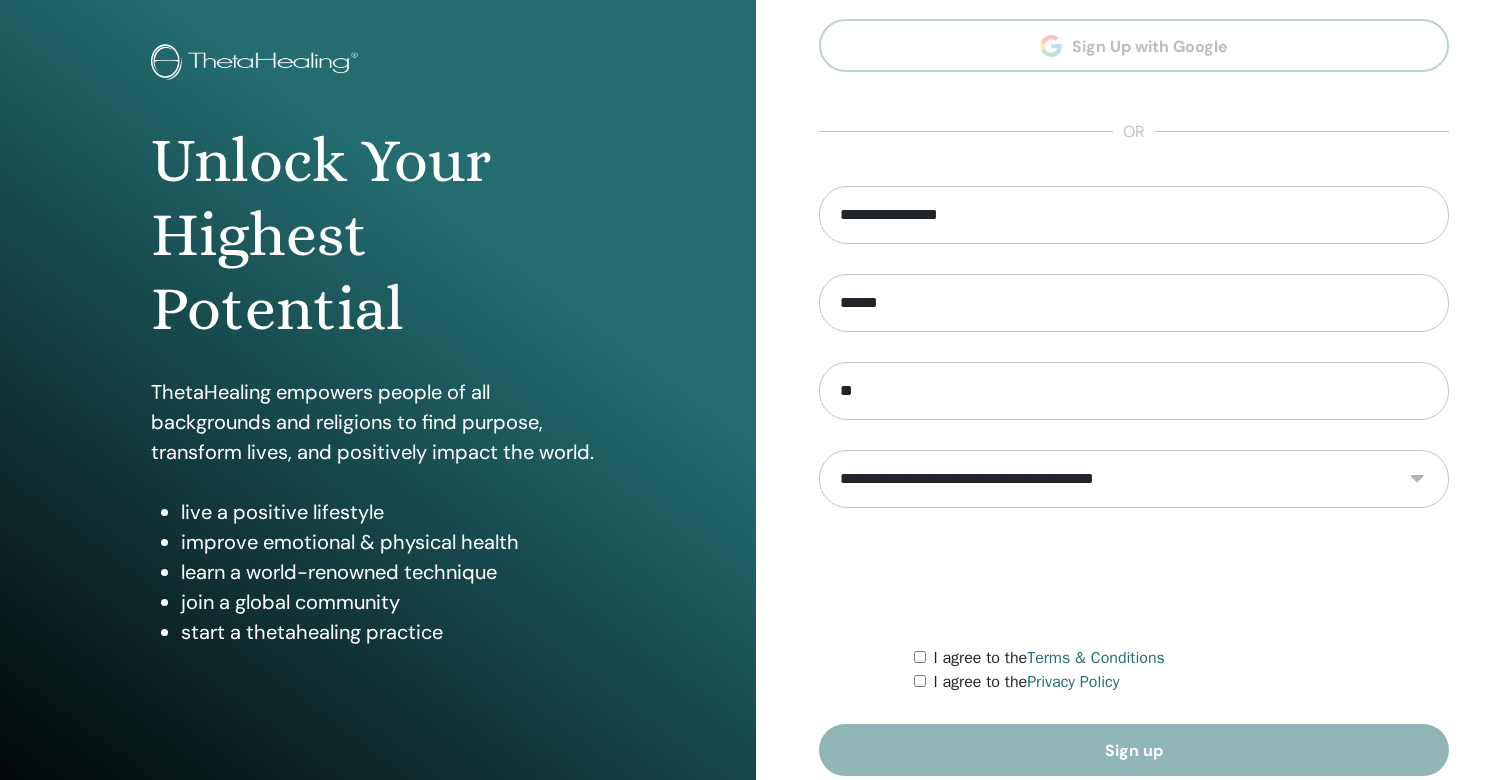 scroll, scrollTop: 123, scrollLeft: 0, axis: vertical 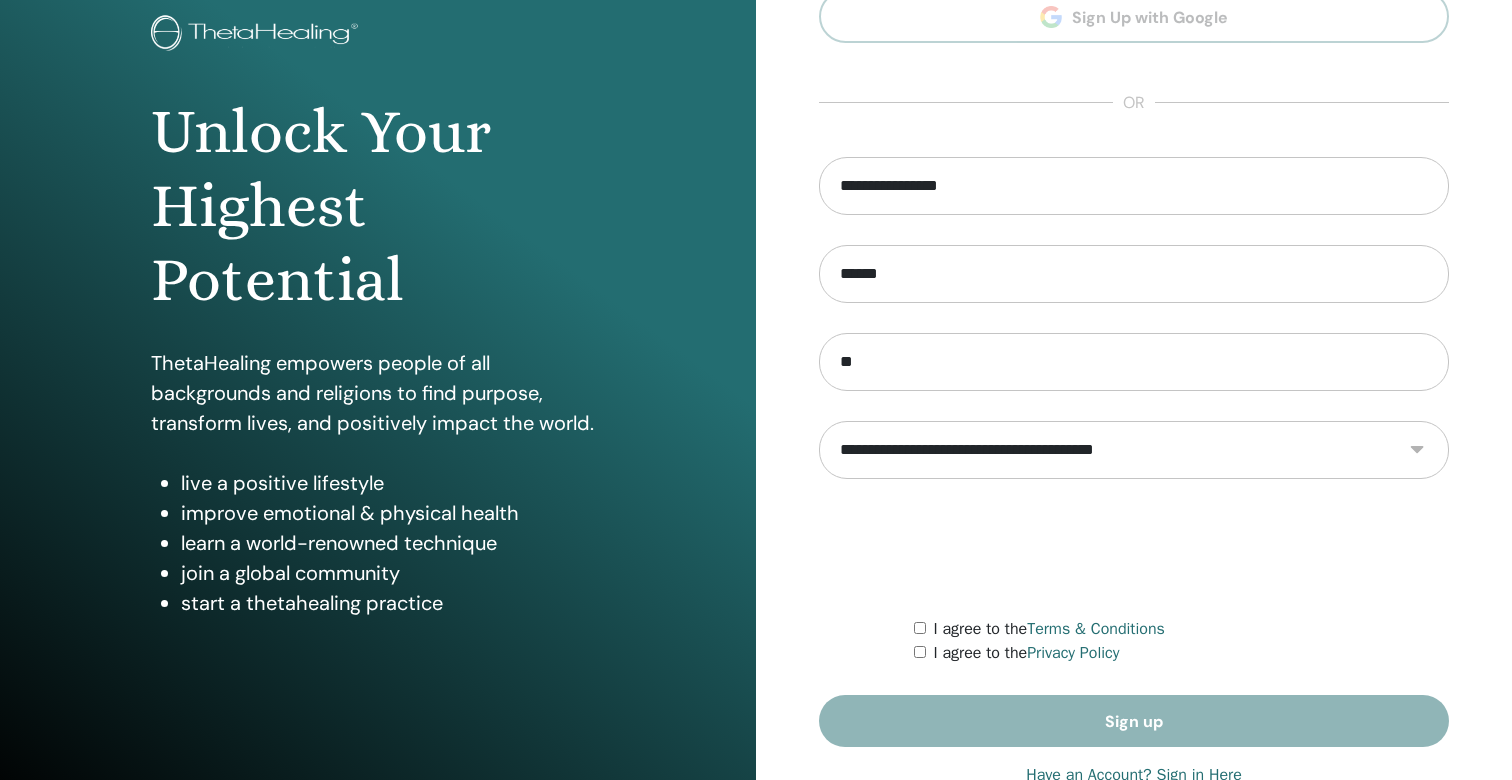 click on "I agree to the  Terms & Conditions" at bounding box center [1182, 629] 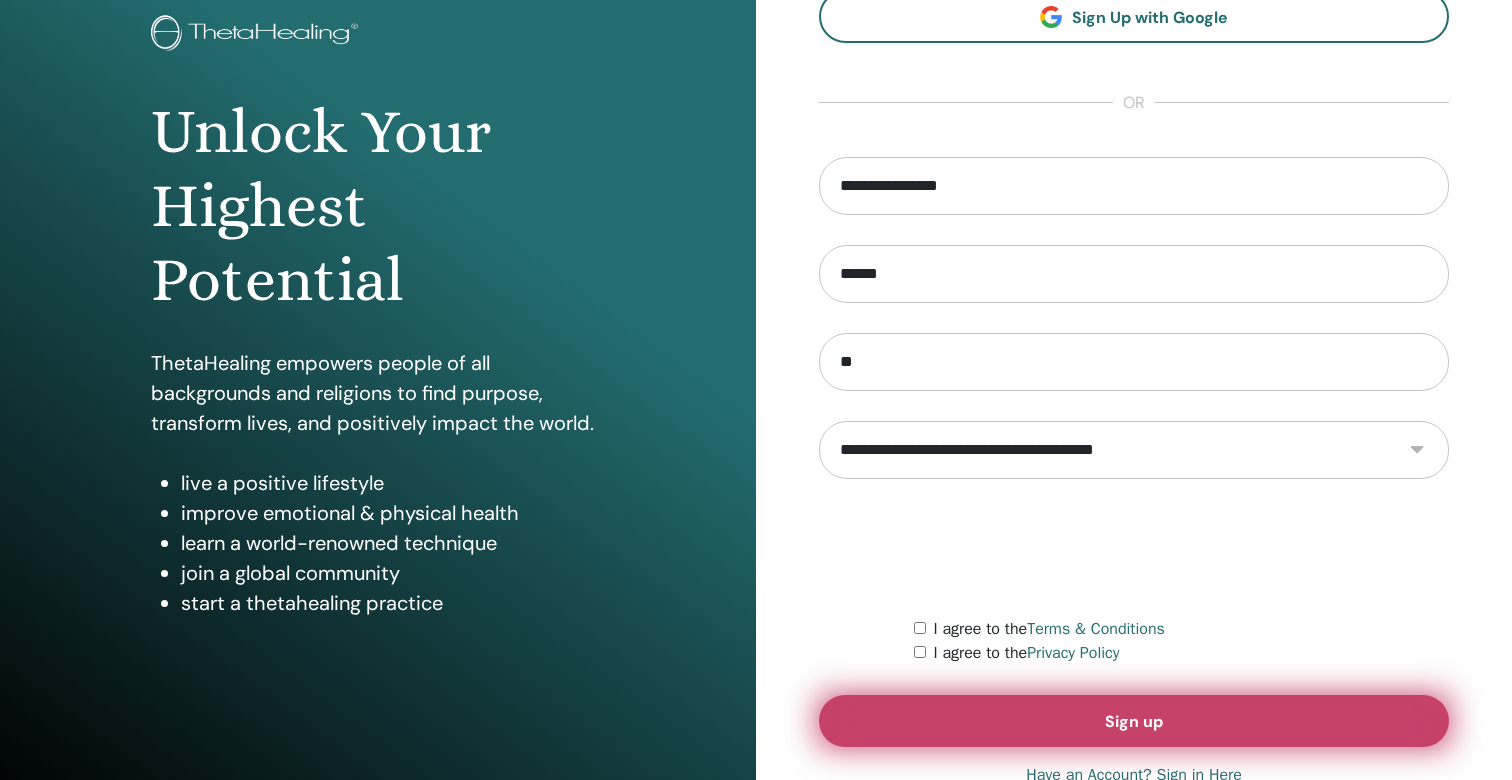 click on "Sign up" at bounding box center [1134, 721] 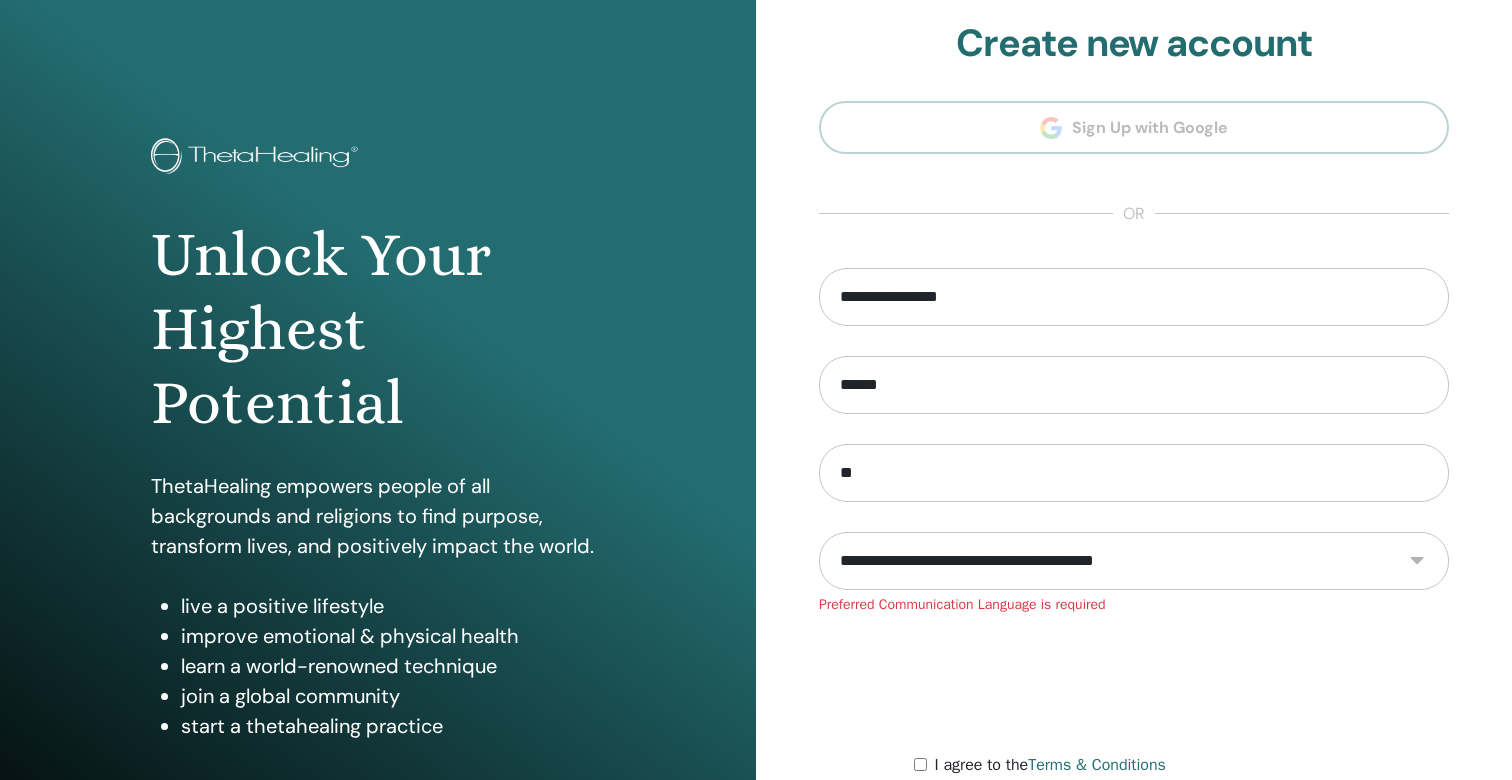 scroll, scrollTop: 0, scrollLeft: 0, axis: both 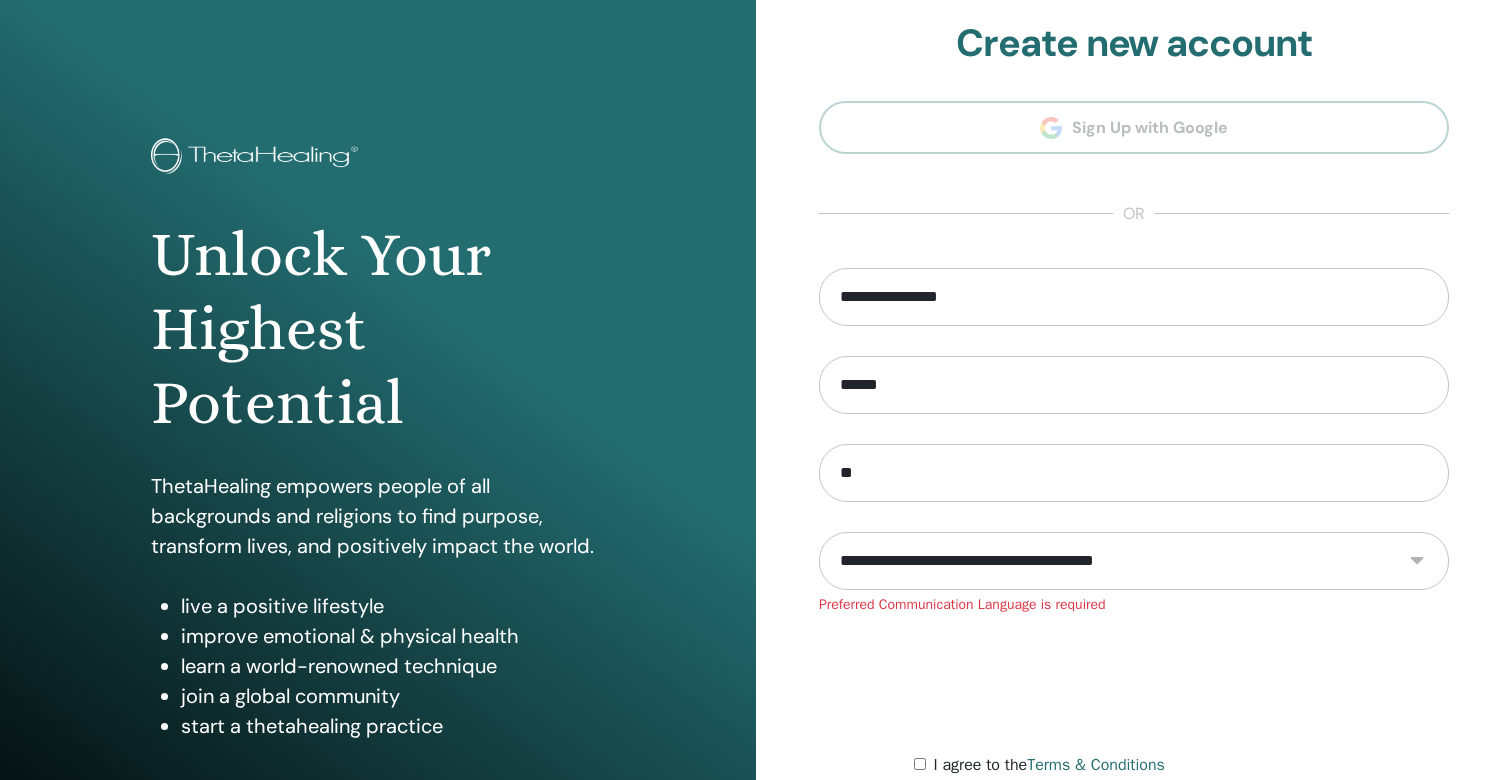 select on "***" 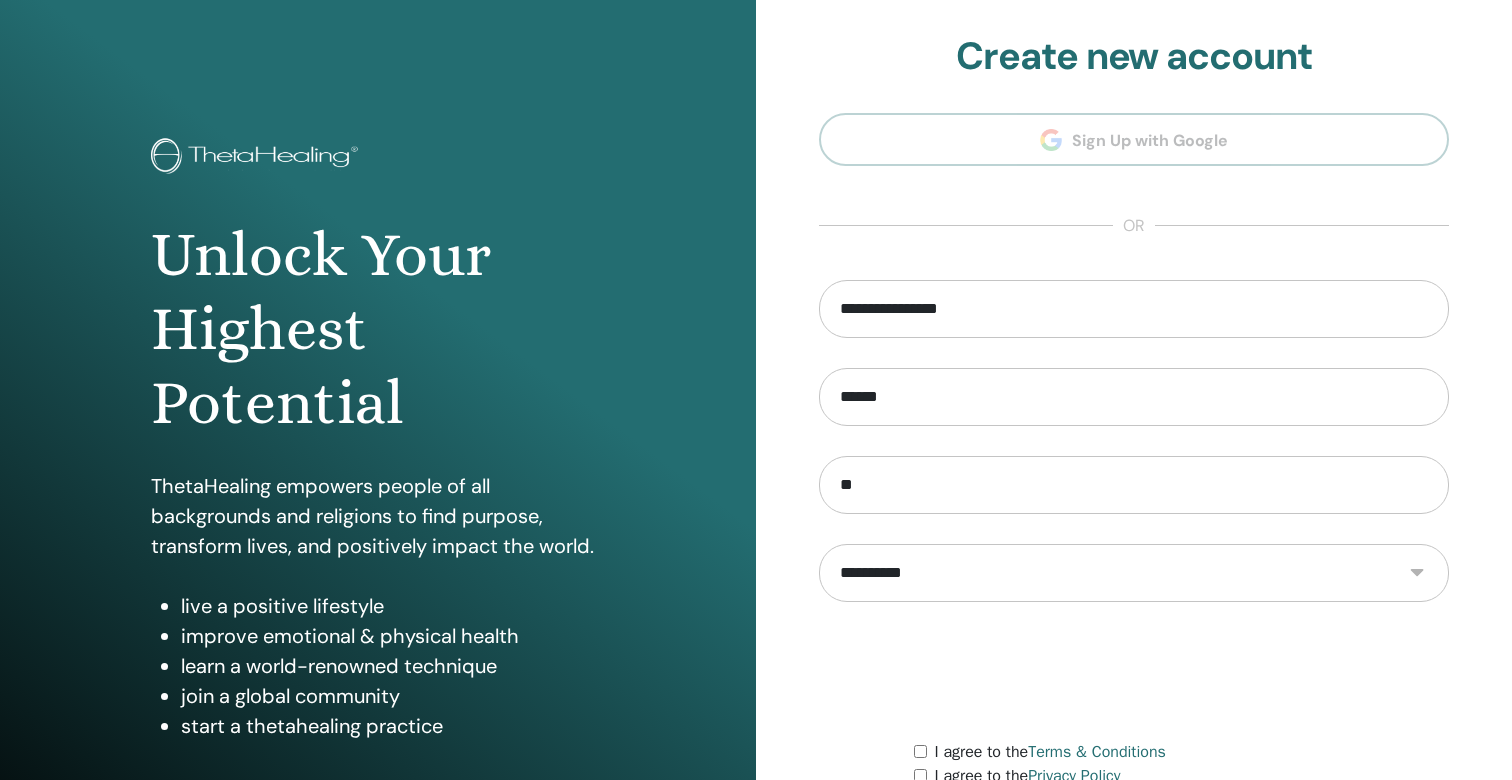 scroll, scrollTop: 0, scrollLeft: 0, axis: both 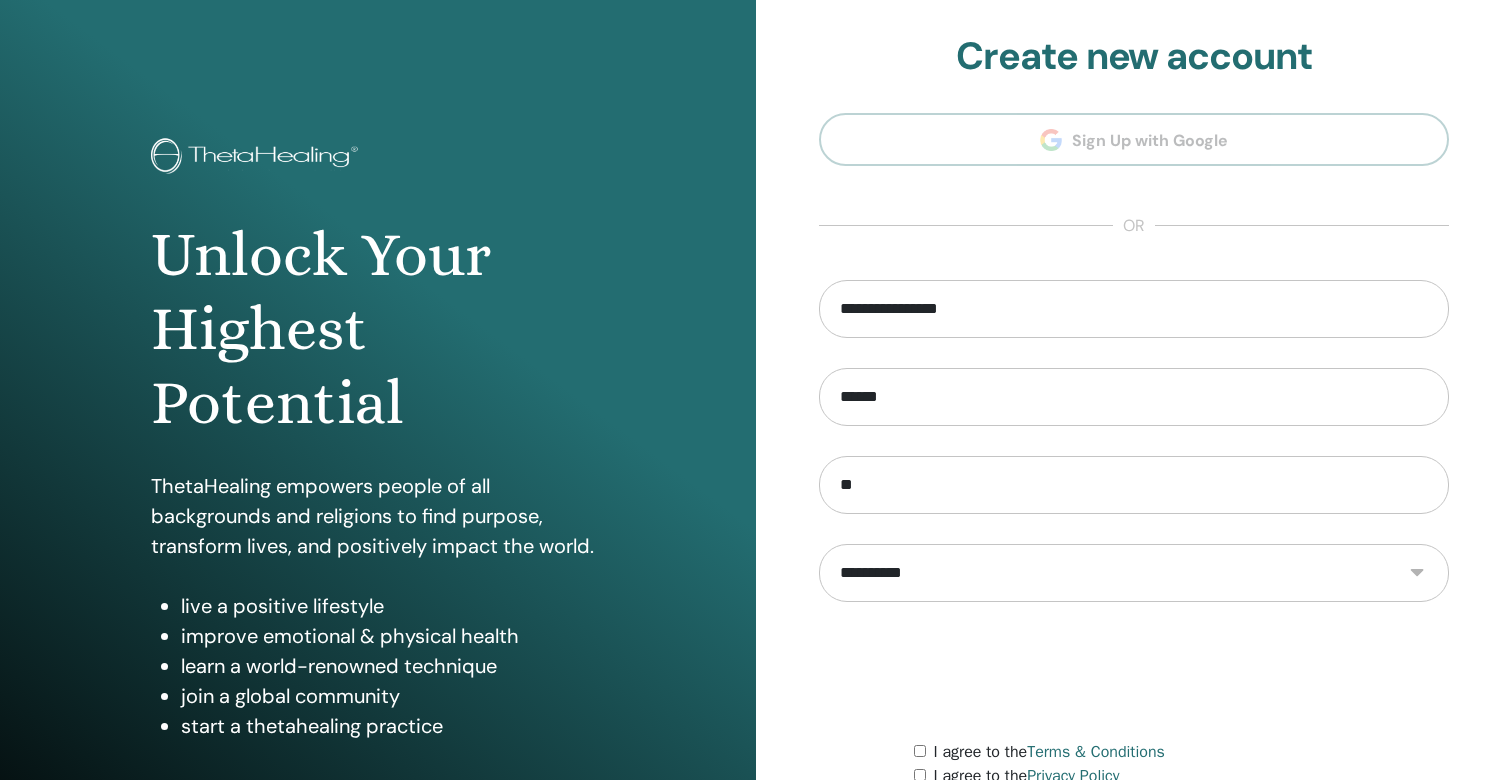 click at bounding box center [1134, 671] 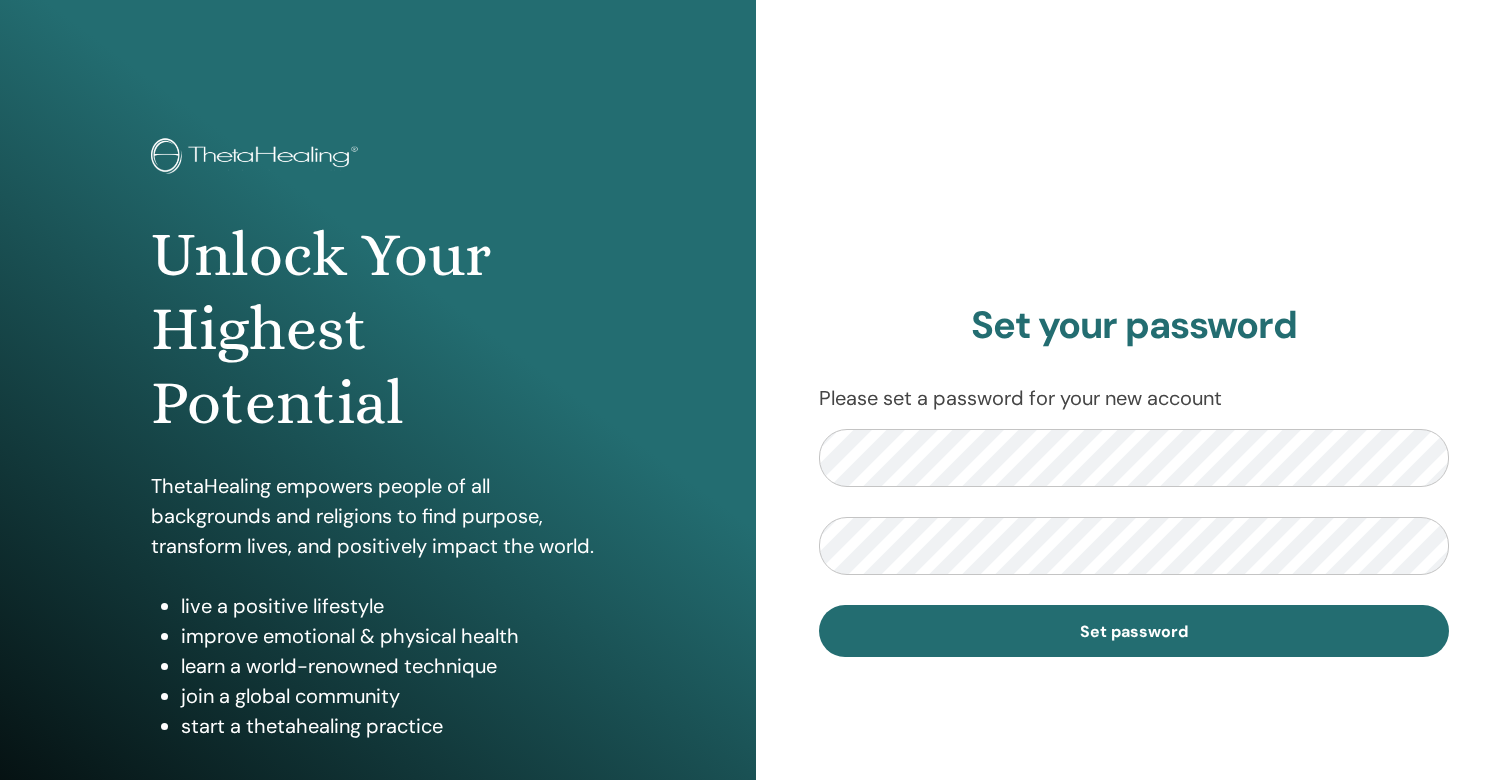 scroll, scrollTop: 0, scrollLeft: 0, axis: both 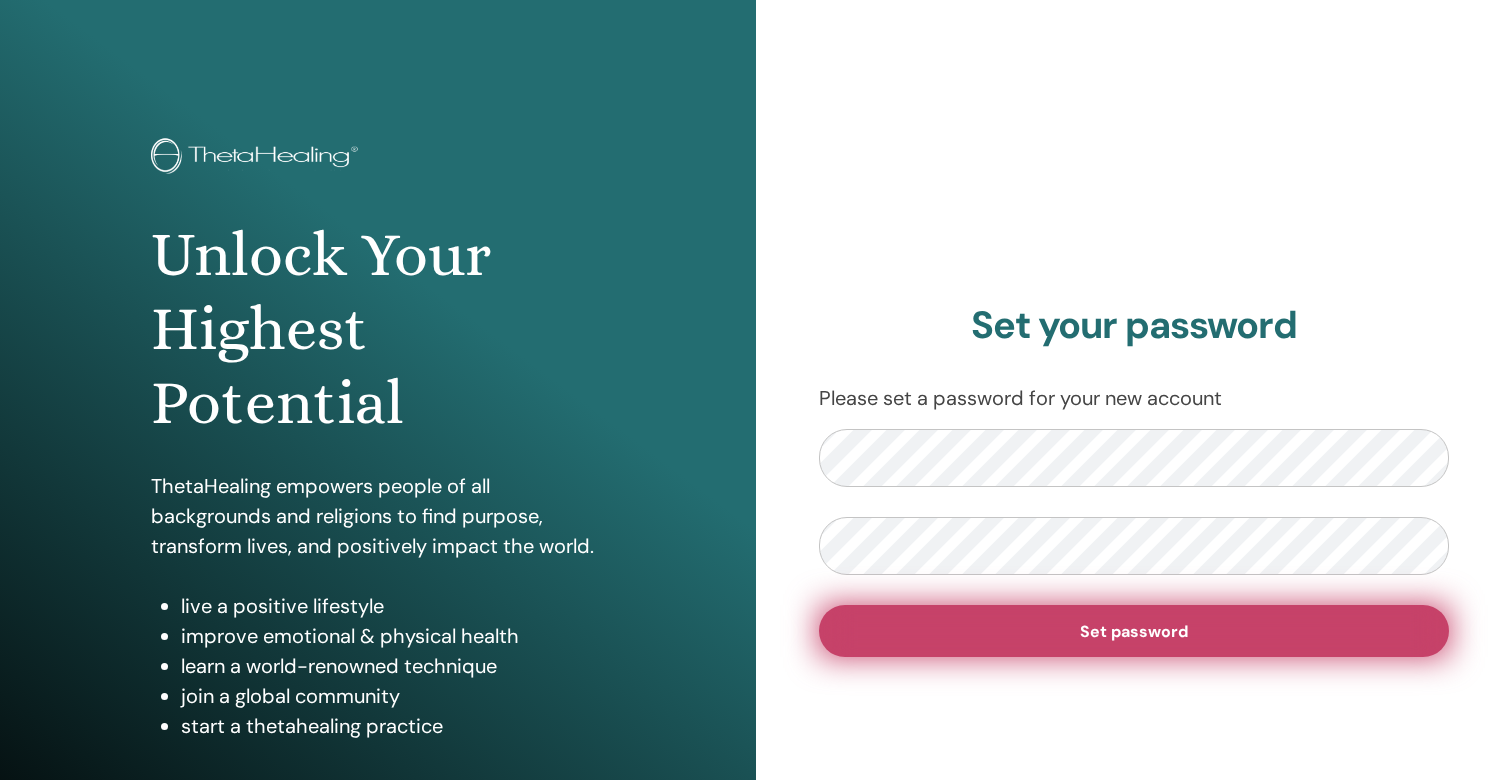 click on "Set password" at bounding box center [1134, 631] 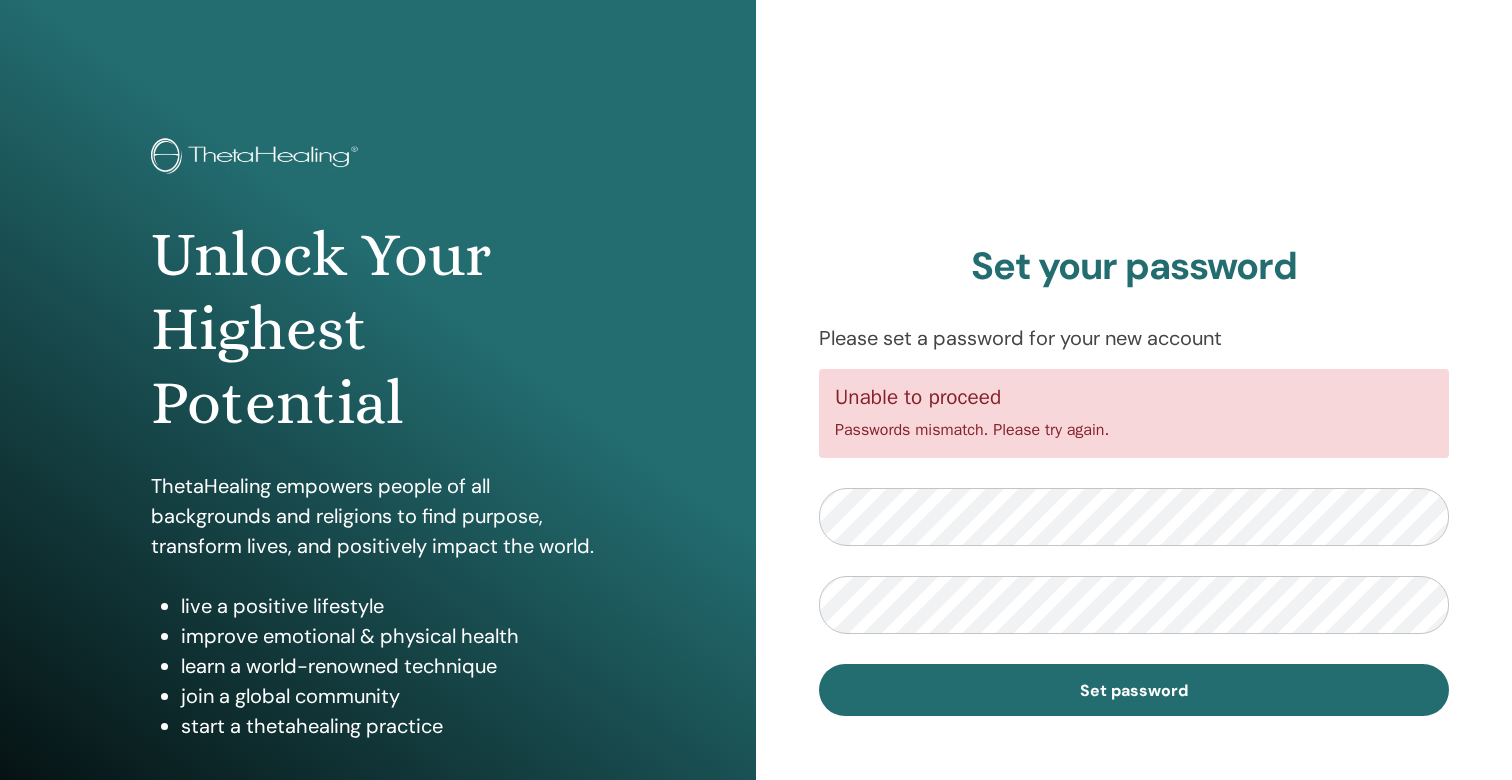 scroll, scrollTop: 0, scrollLeft: 0, axis: both 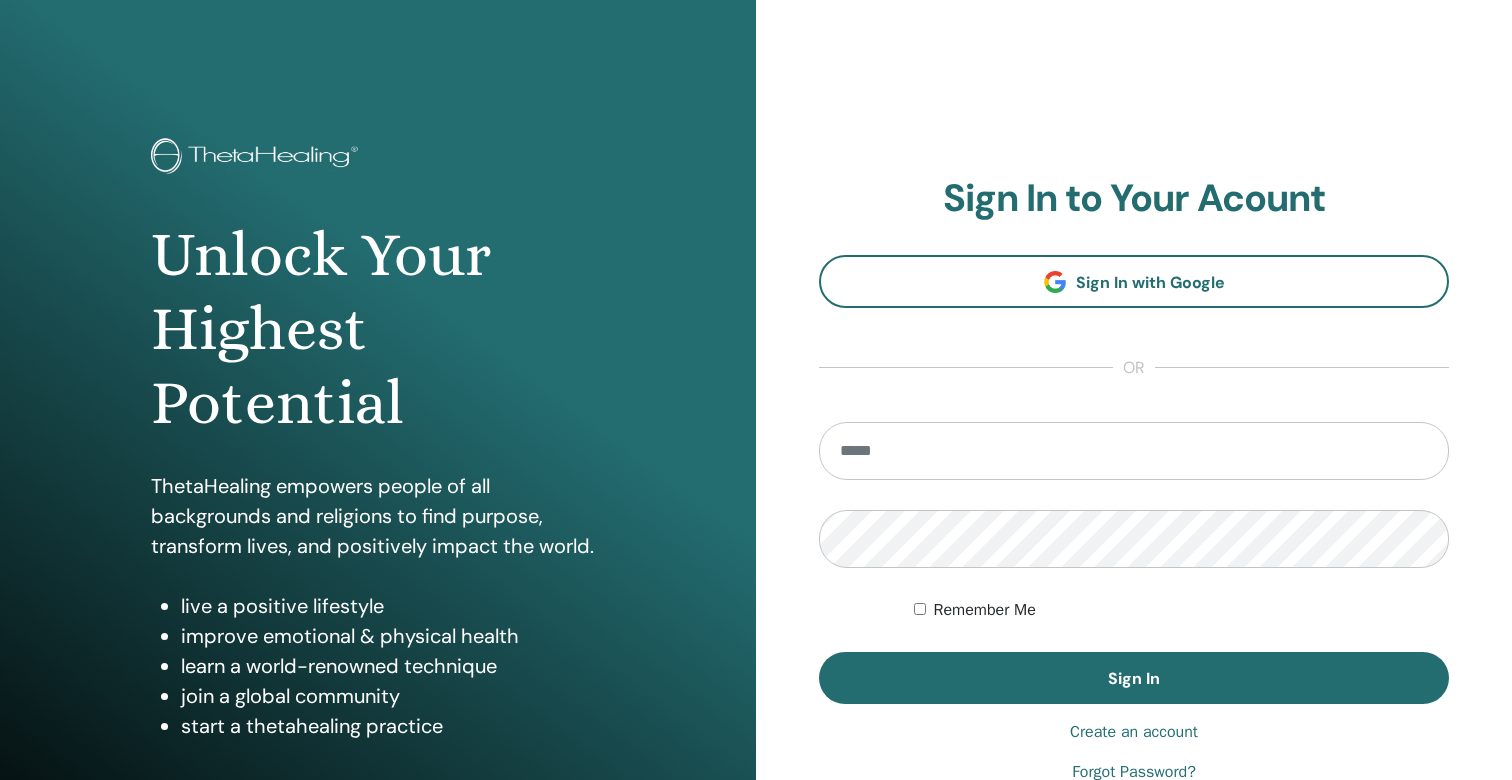 click on "Sign In to Your Acount
Sign In with Google
or
Remember Me
Sign In" at bounding box center (1134, 440) 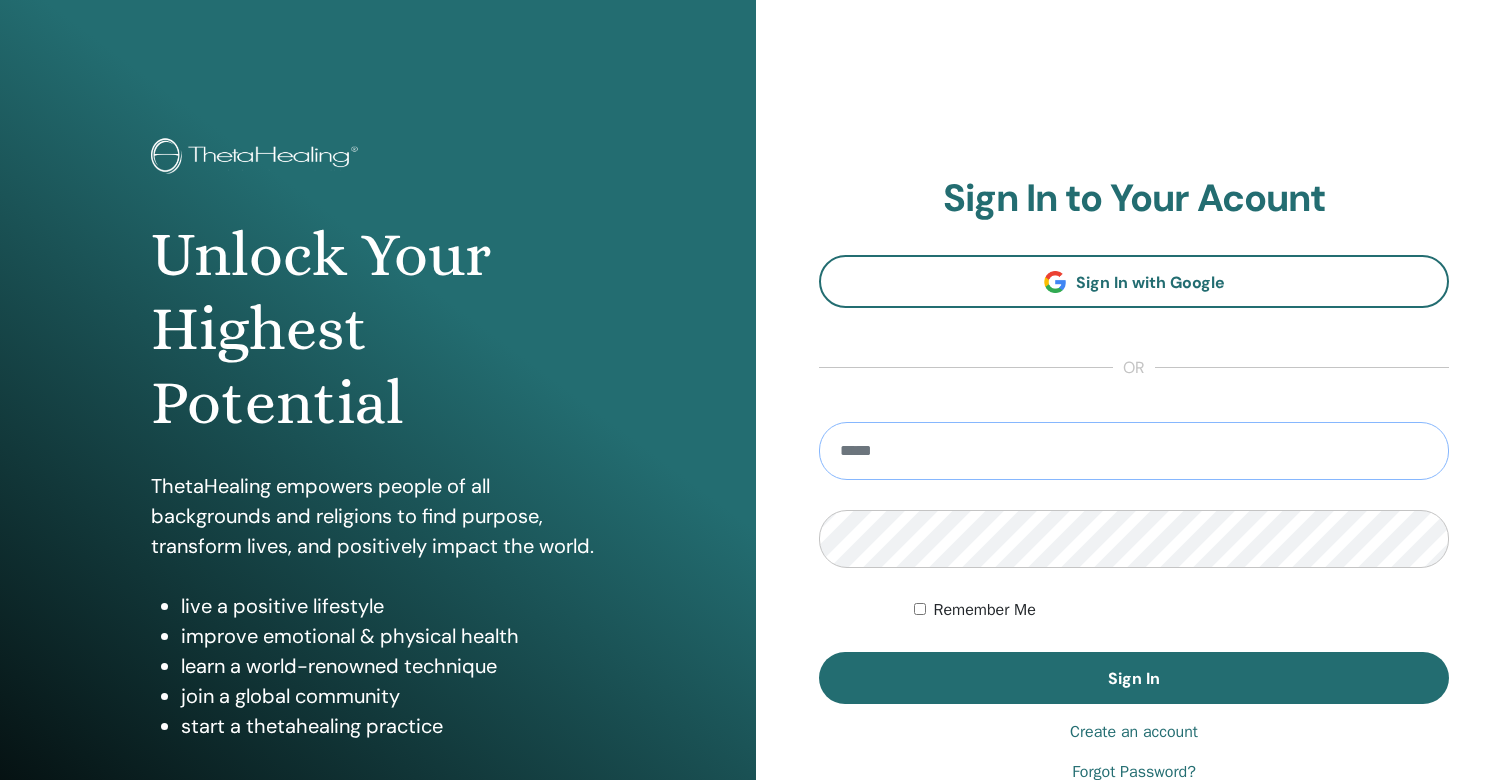 click at bounding box center [1134, 451] 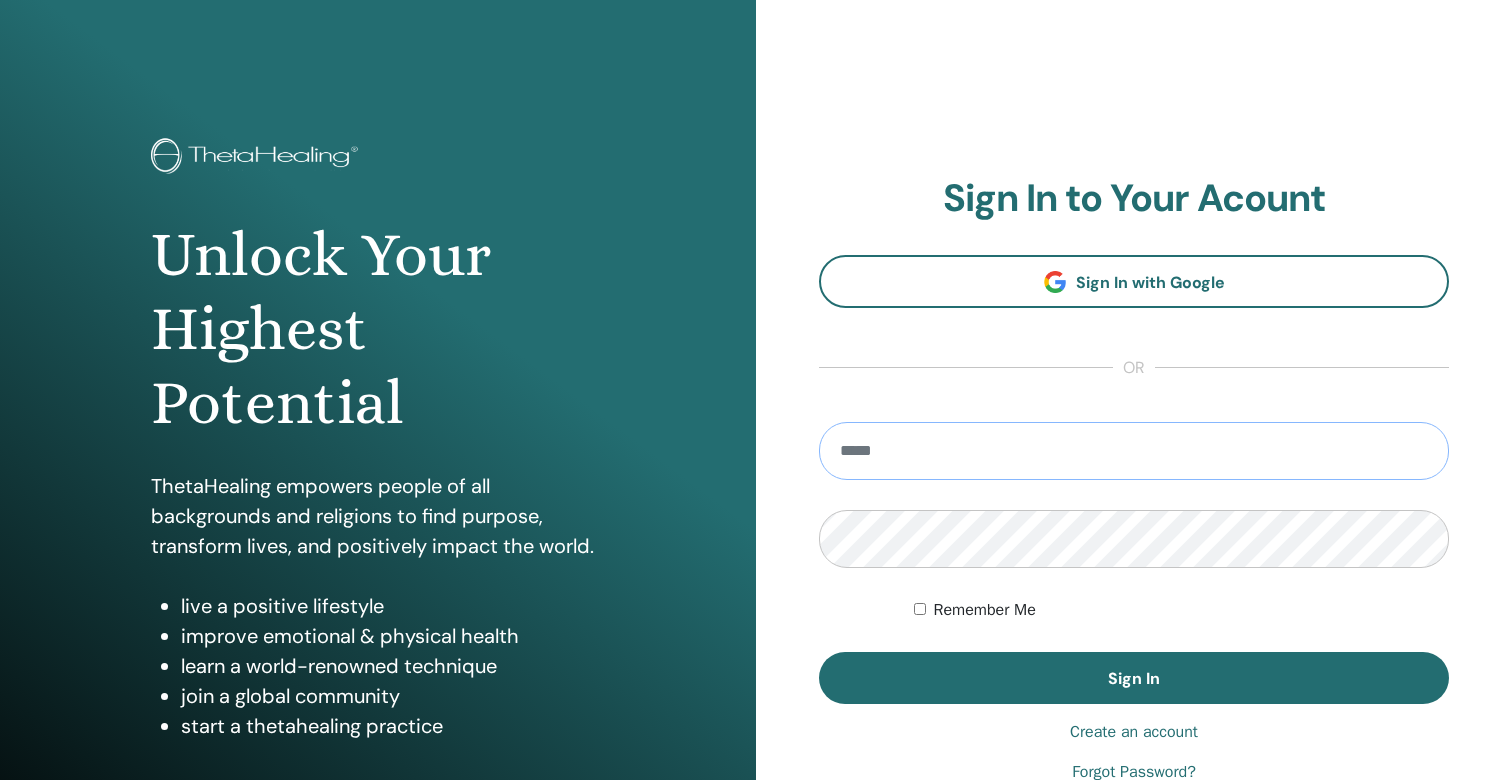 type on "**********" 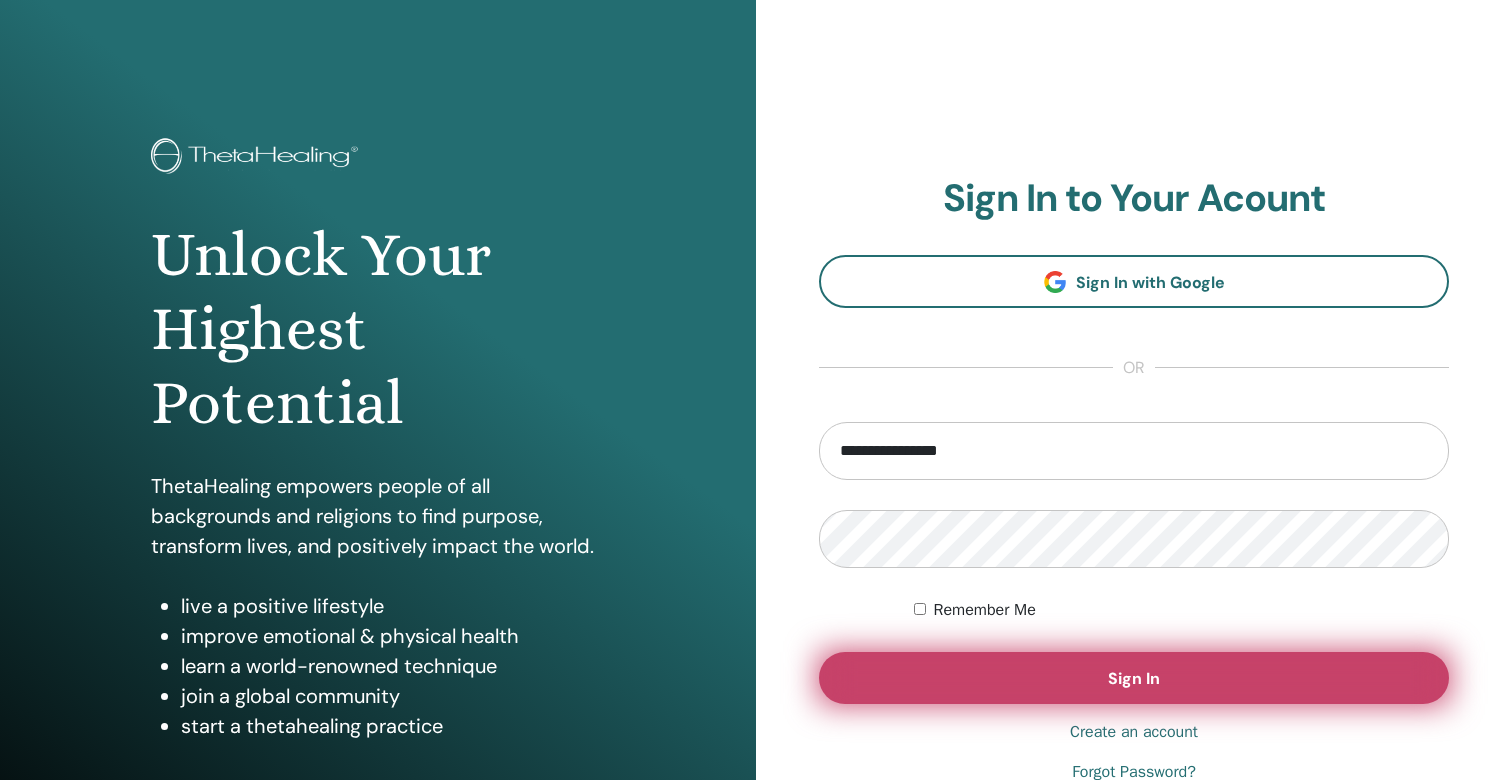 click on "Sign In" at bounding box center (1134, 678) 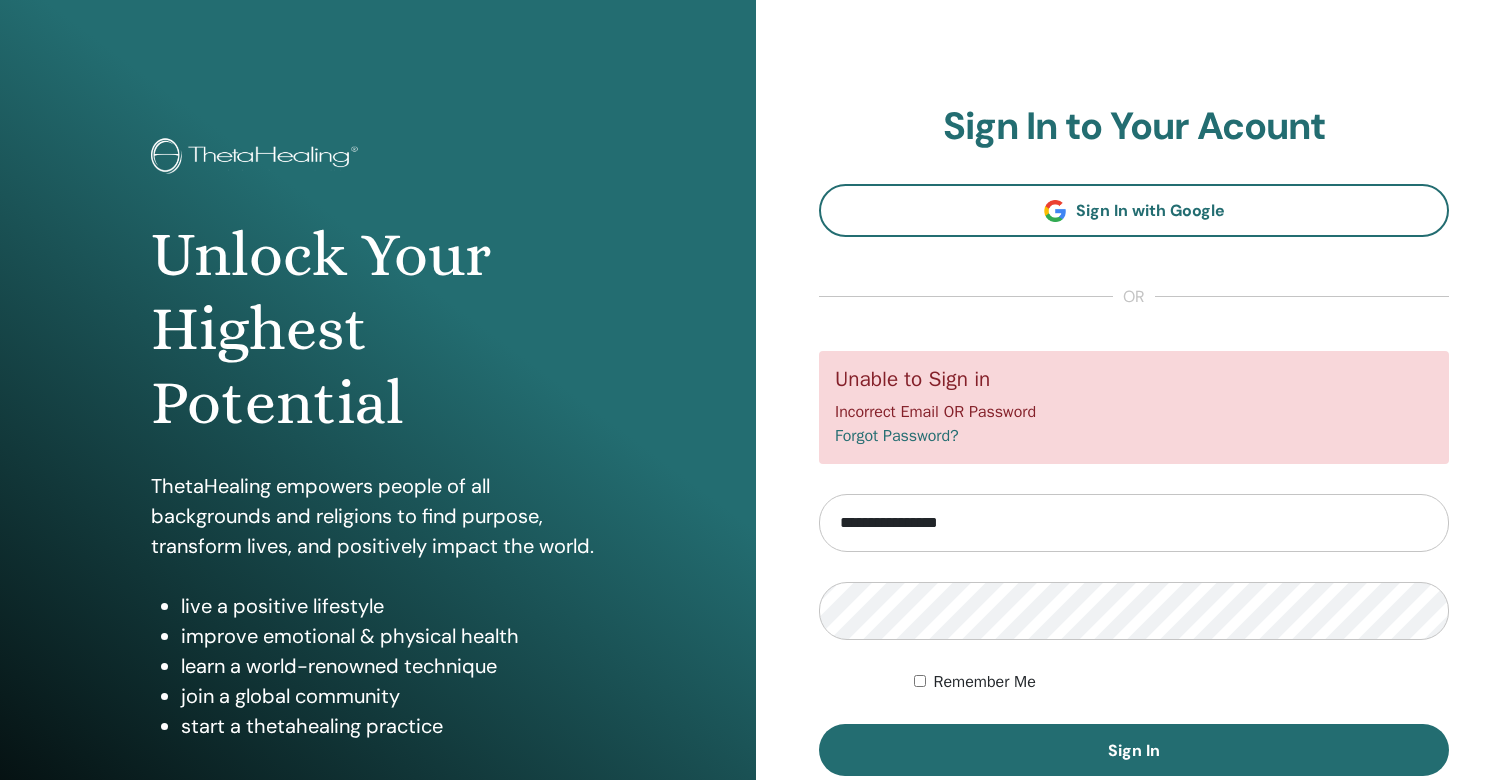 scroll, scrollTop: 0, scrollLeft: 0, axis: both 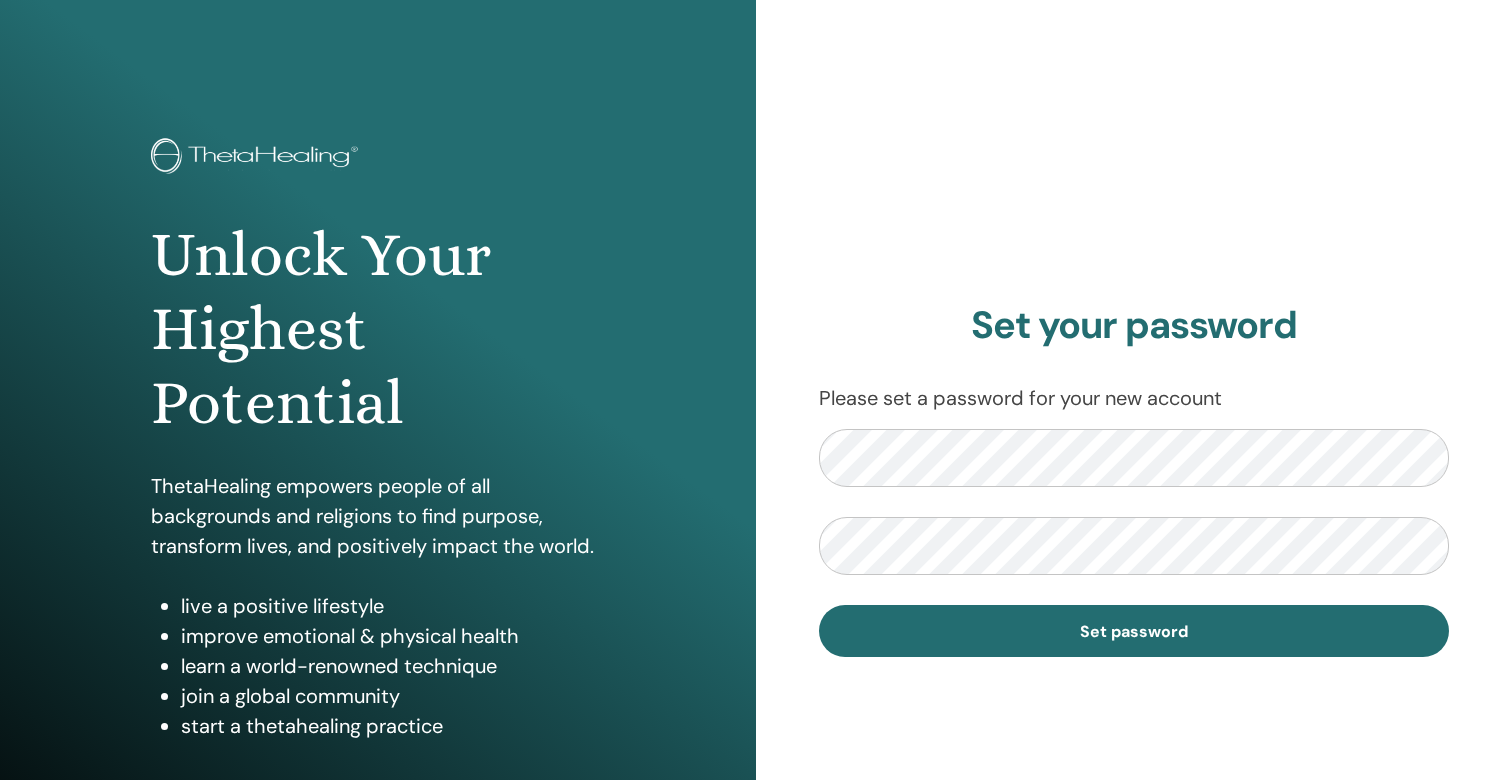 click on "Unlock Your Highest Potential
ThetaHealing empowers people of all backgrounds and religions to find purpose, transform lives, and positively impact the world.
live a positive lifestyle
improve emotional & physical health
learn a world-renowned technique
join a global community
start a thetahealing practice" at bounding box center [378, 480] 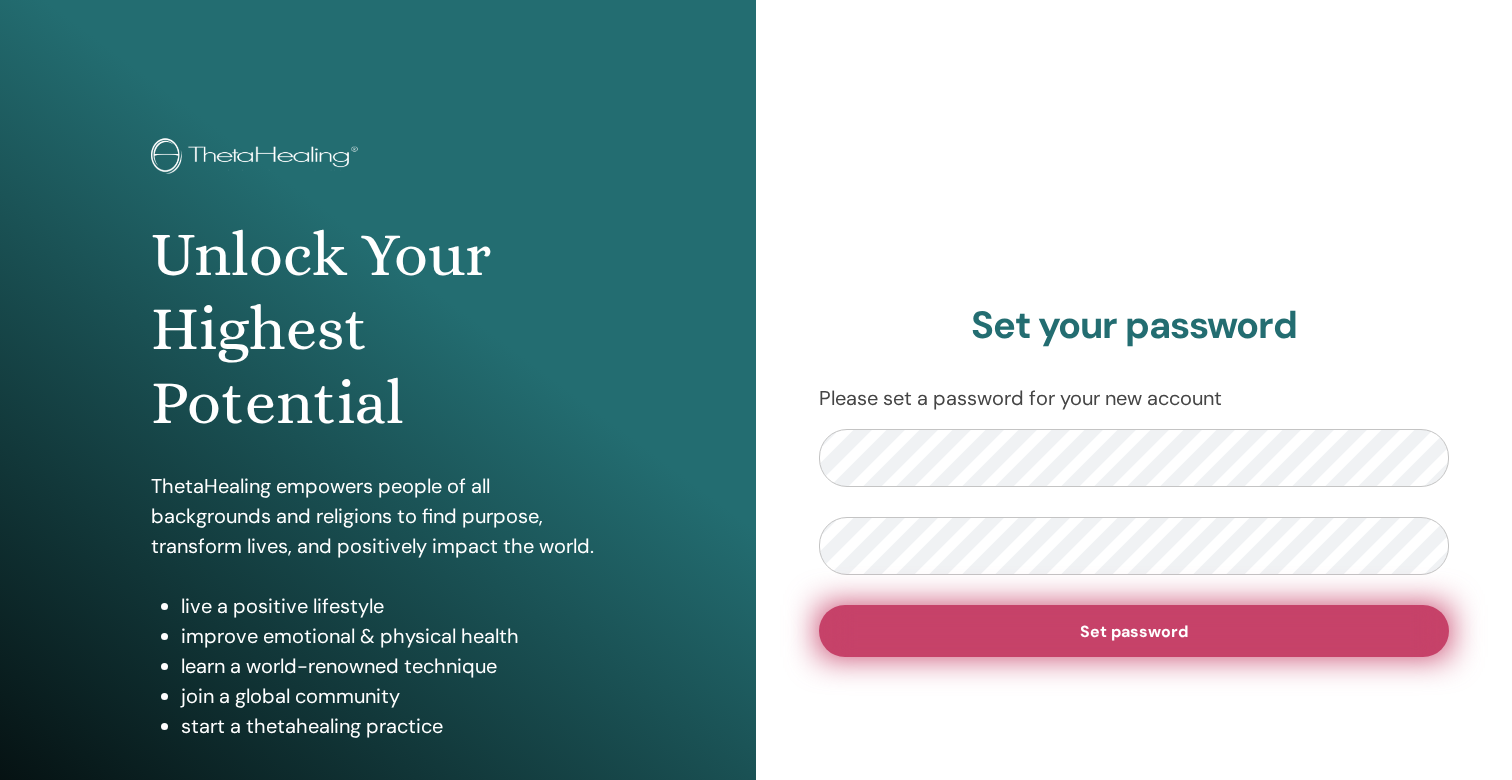 click on "Set password" at bounding box center [1134, 631] 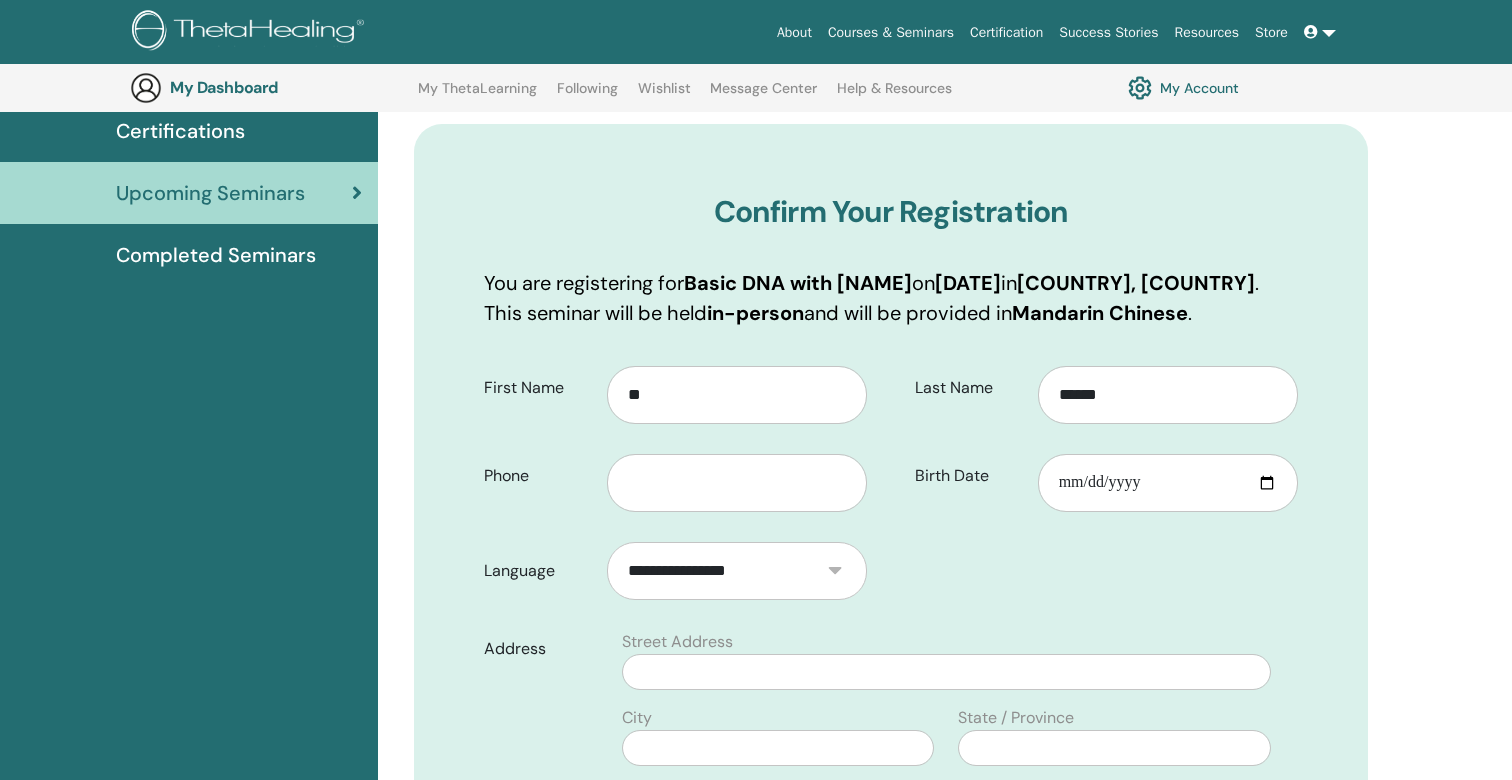 scroll, scrollTop: 166, scrollLeft: 0, axis: vertical 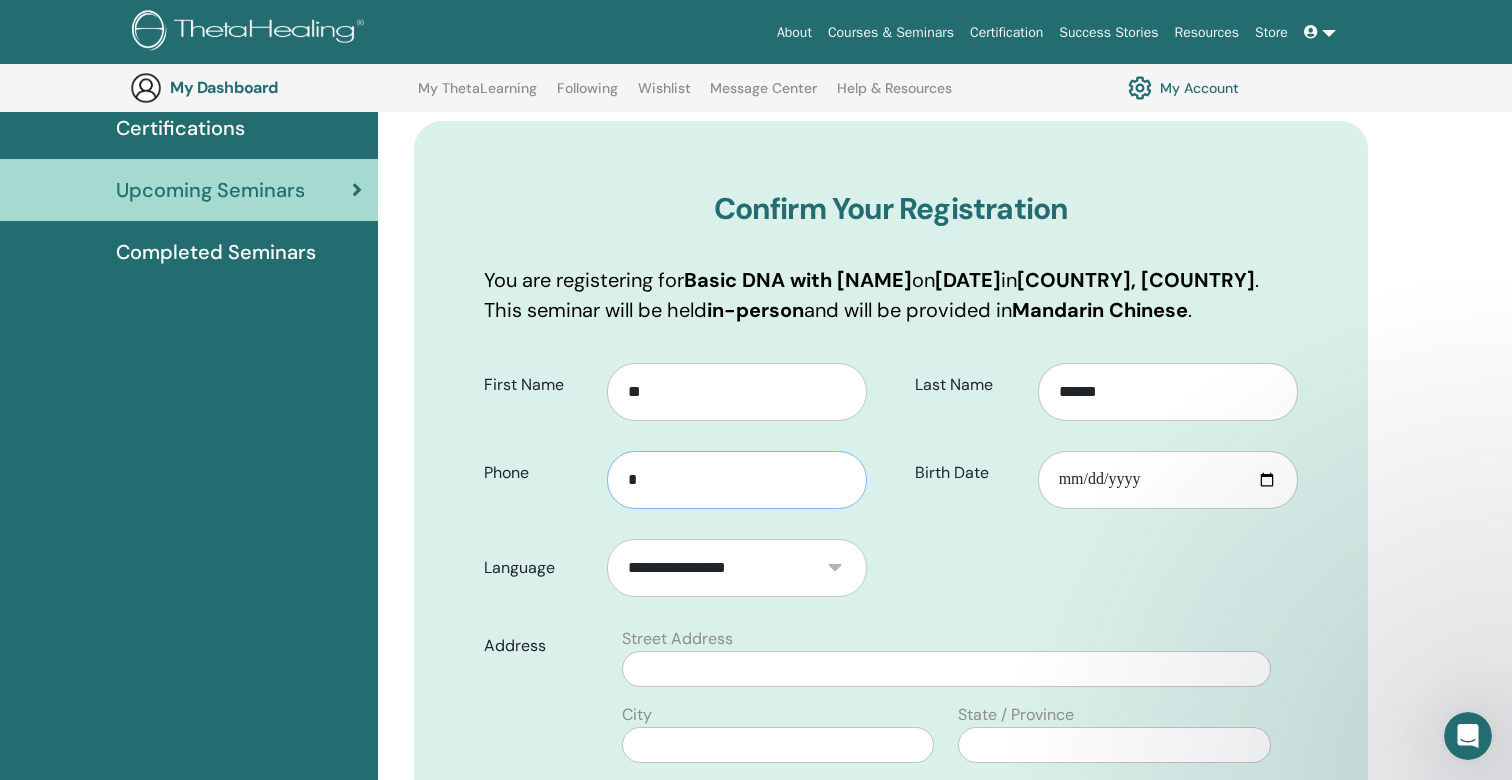 type on "*" 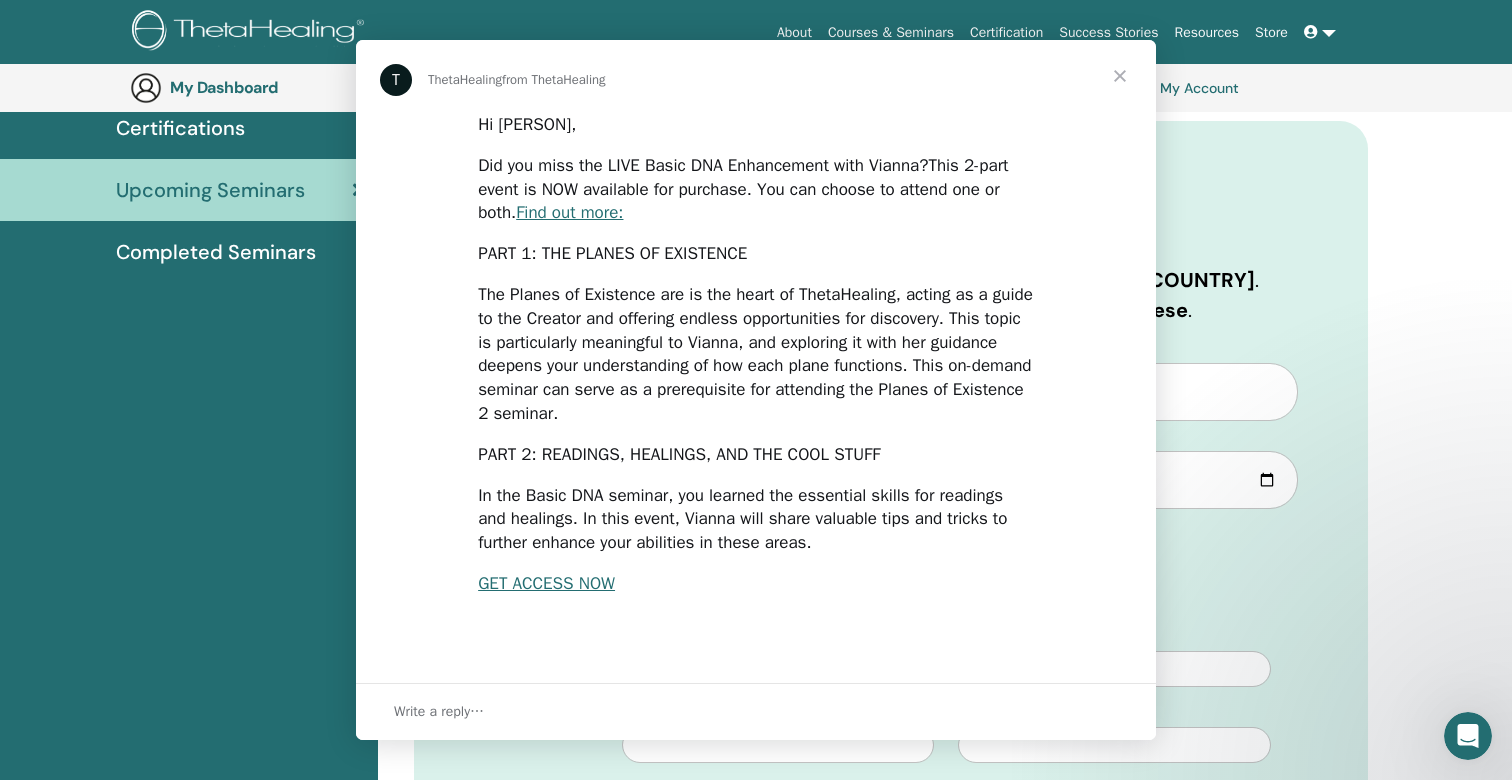 scroll, scrollTop: 0, scrollLeft: 0, axis: both 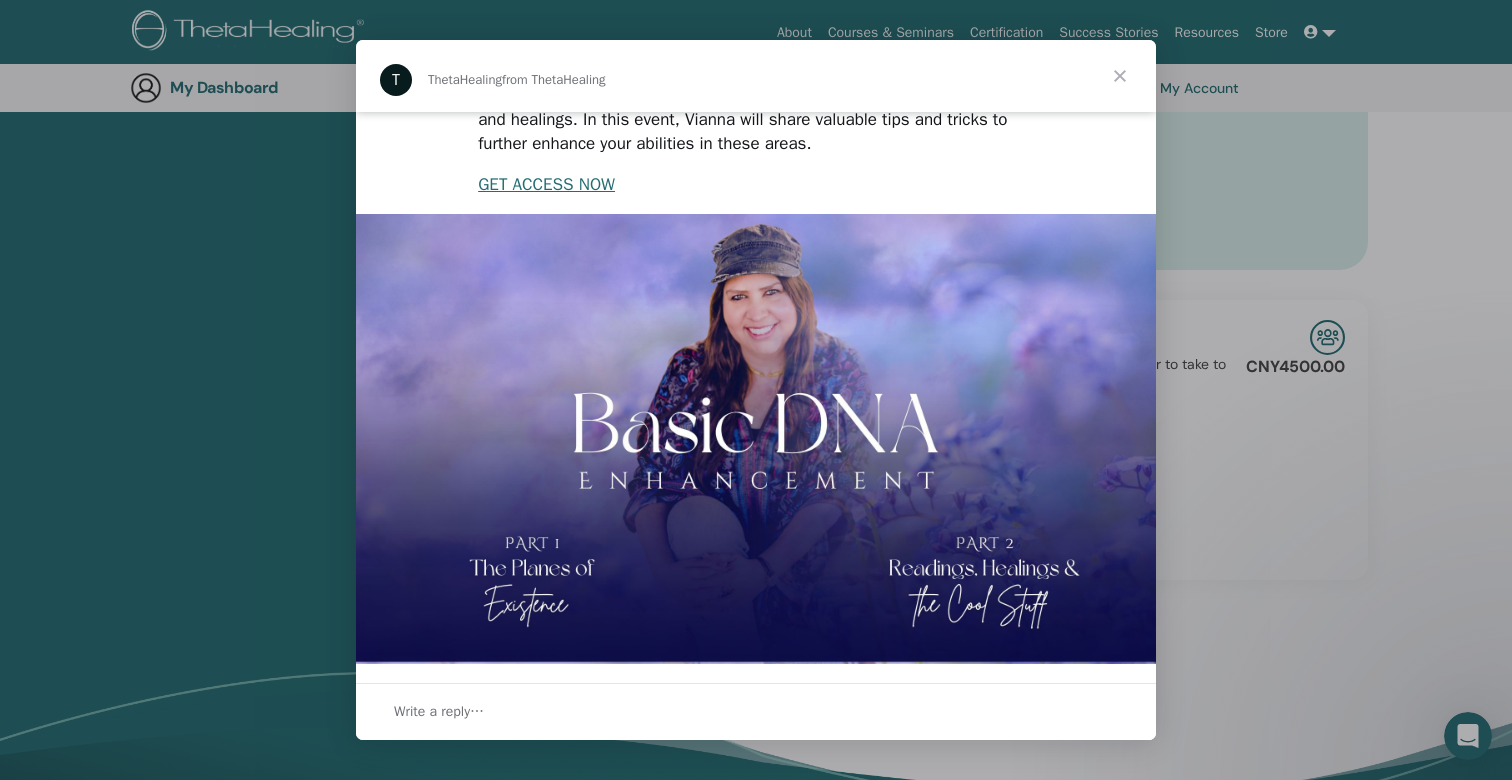 click at bounding box center [1120, 76] 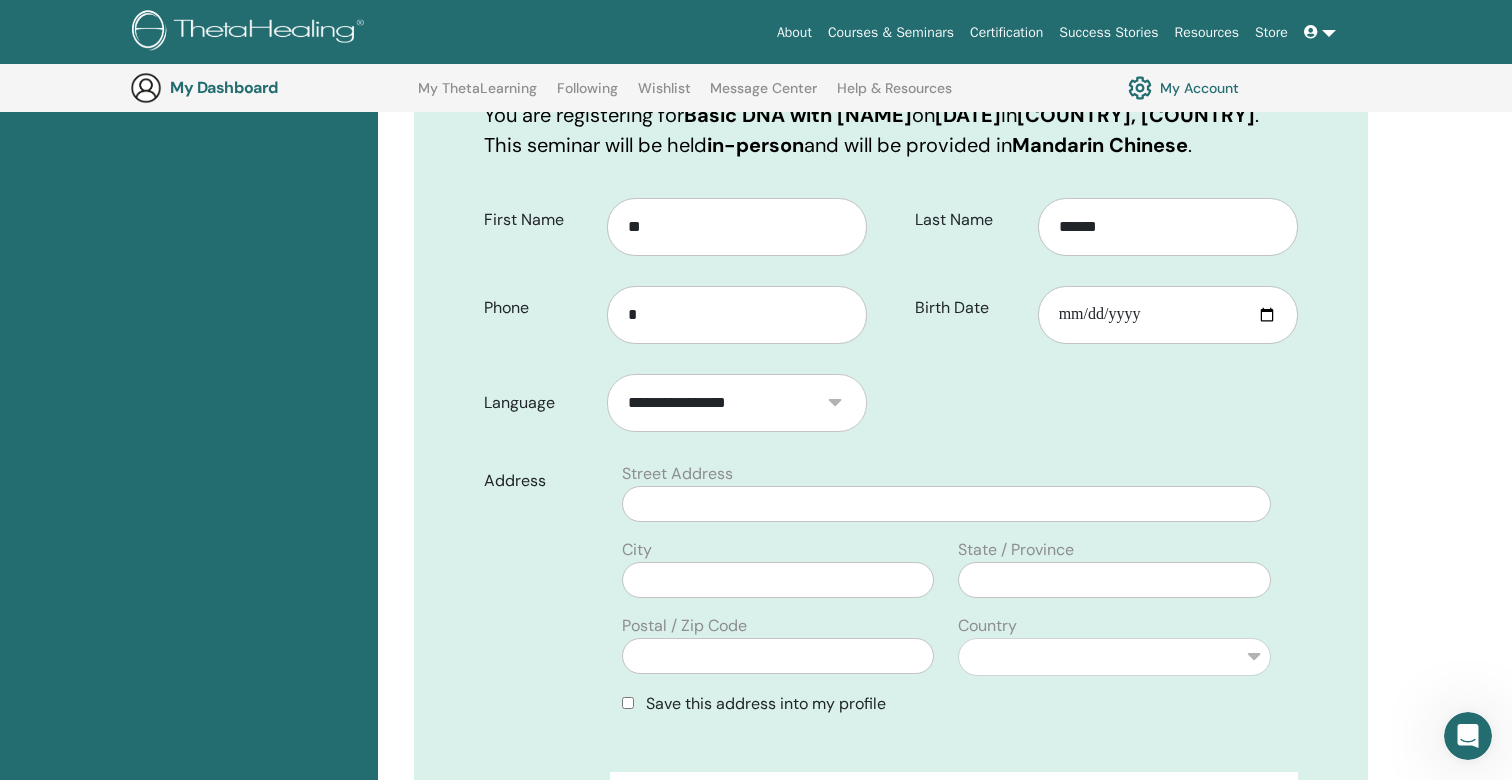scroll, scrollTop: 313, scrollLeft: 0, axis: vertical 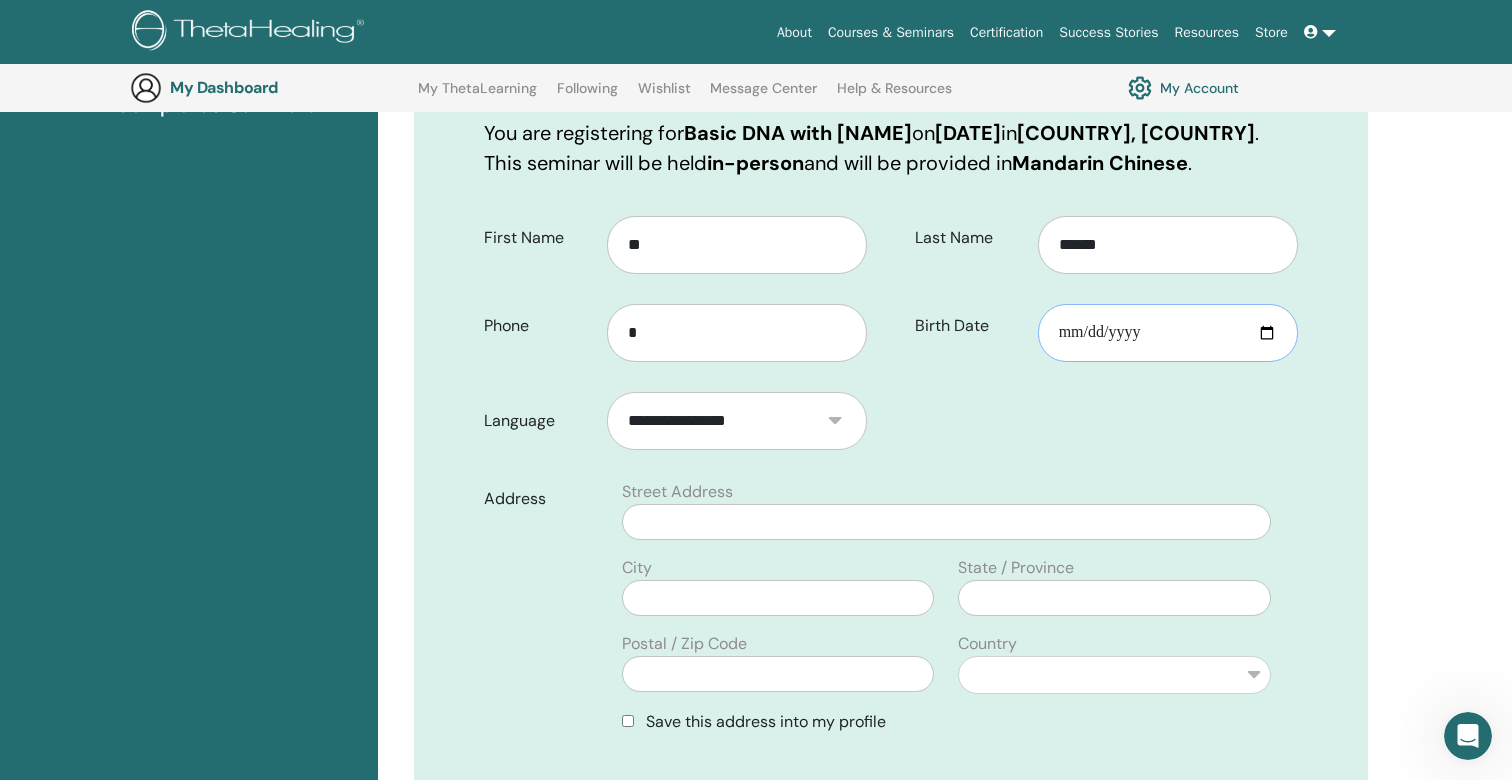 click on "Birth Date" at bounding box center [1168, 333] 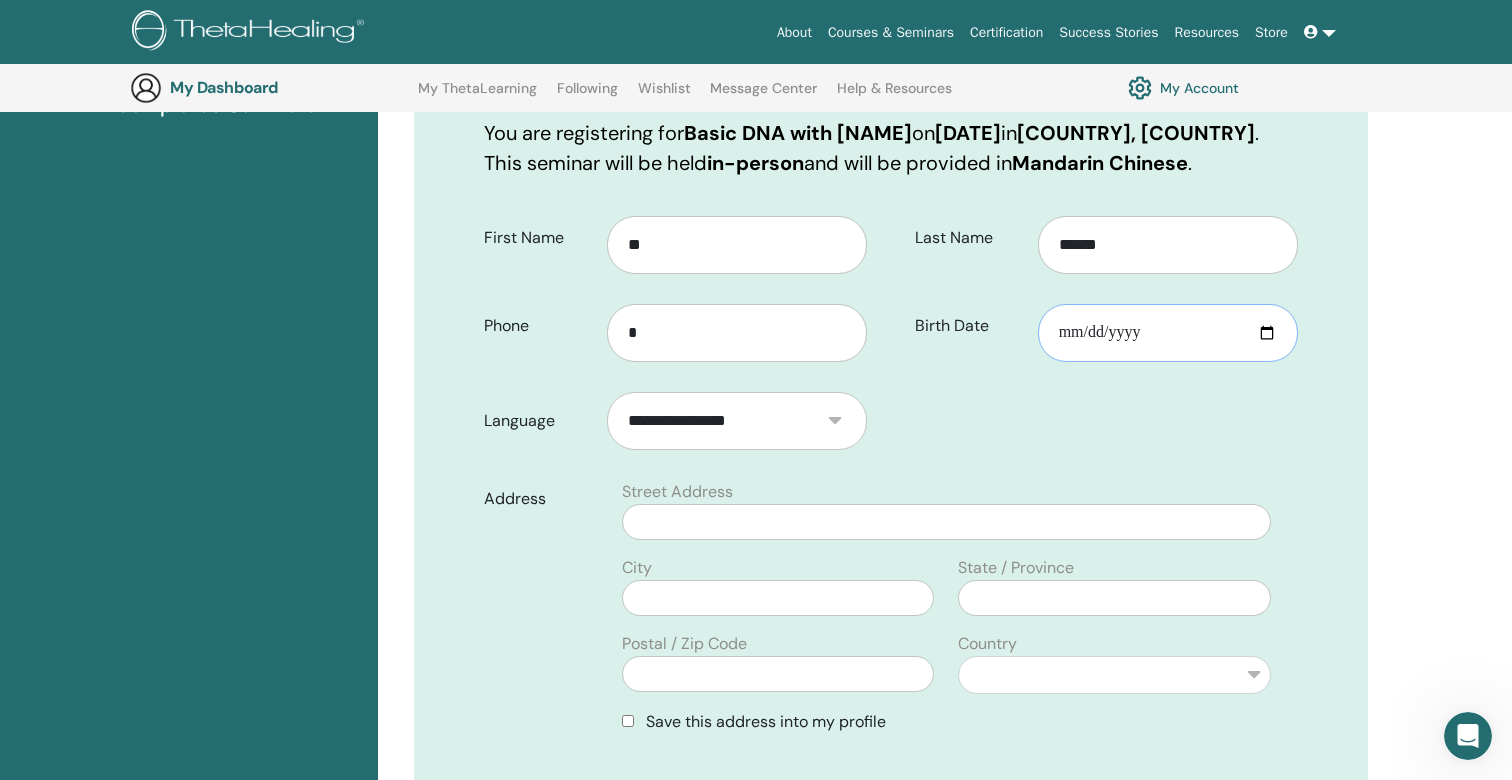 click on "**********" at bounding box center (1168, 333) 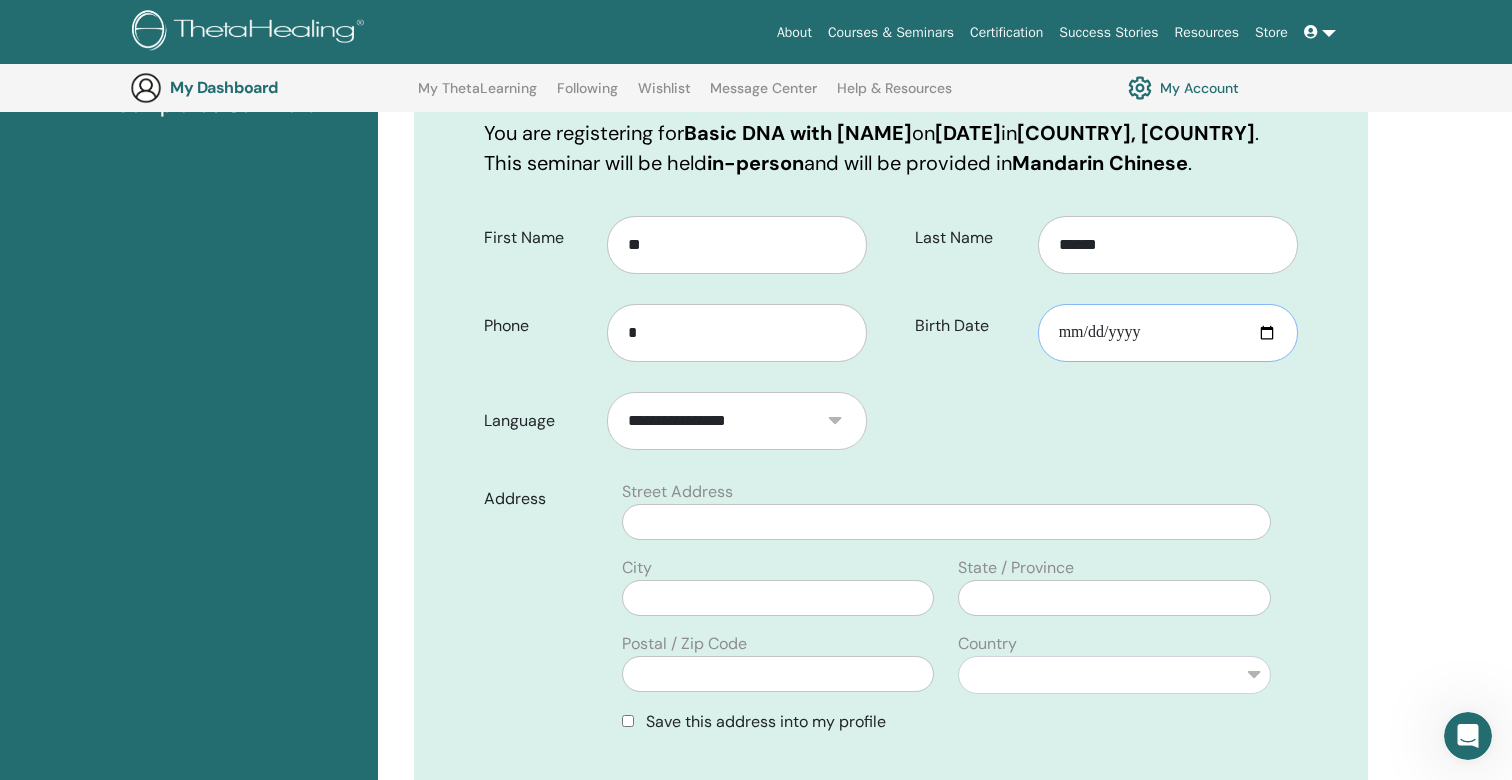type on "**********" 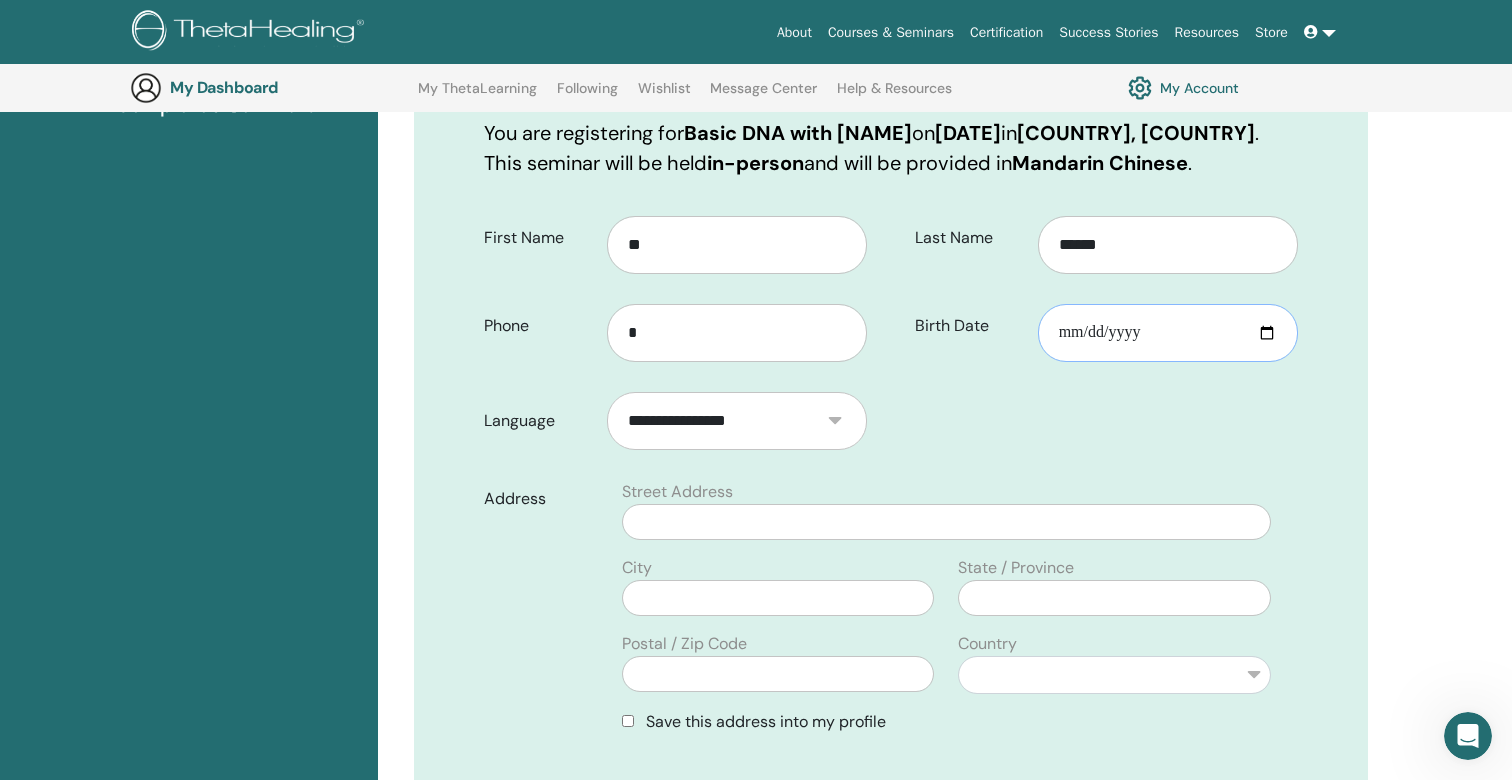 click on "**********" at bounding box center [1168, 333] 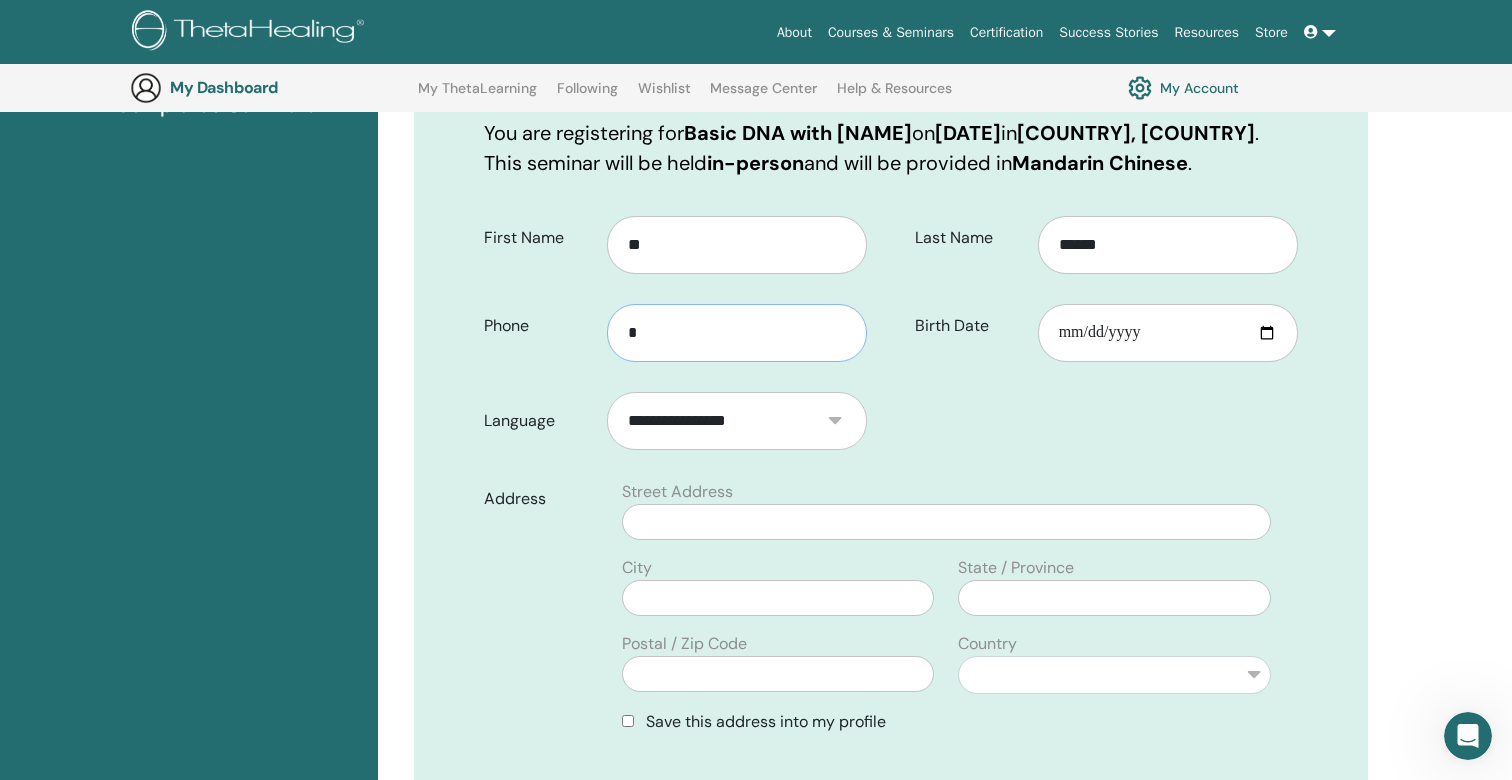 click on "*" at bounding box center [737, 333] 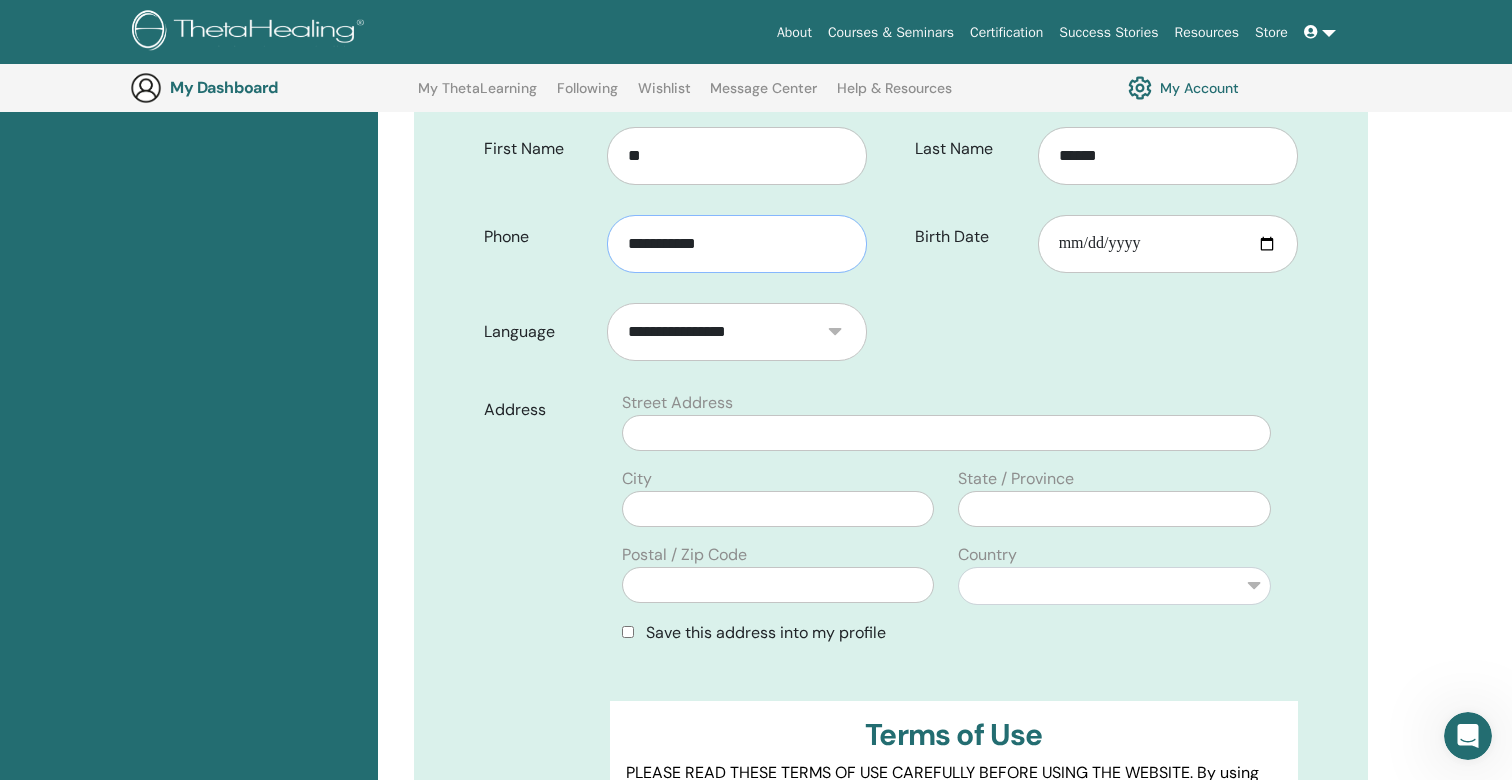 scroll, scrollTop: 452, scrollLeft: 0, axis: vertical 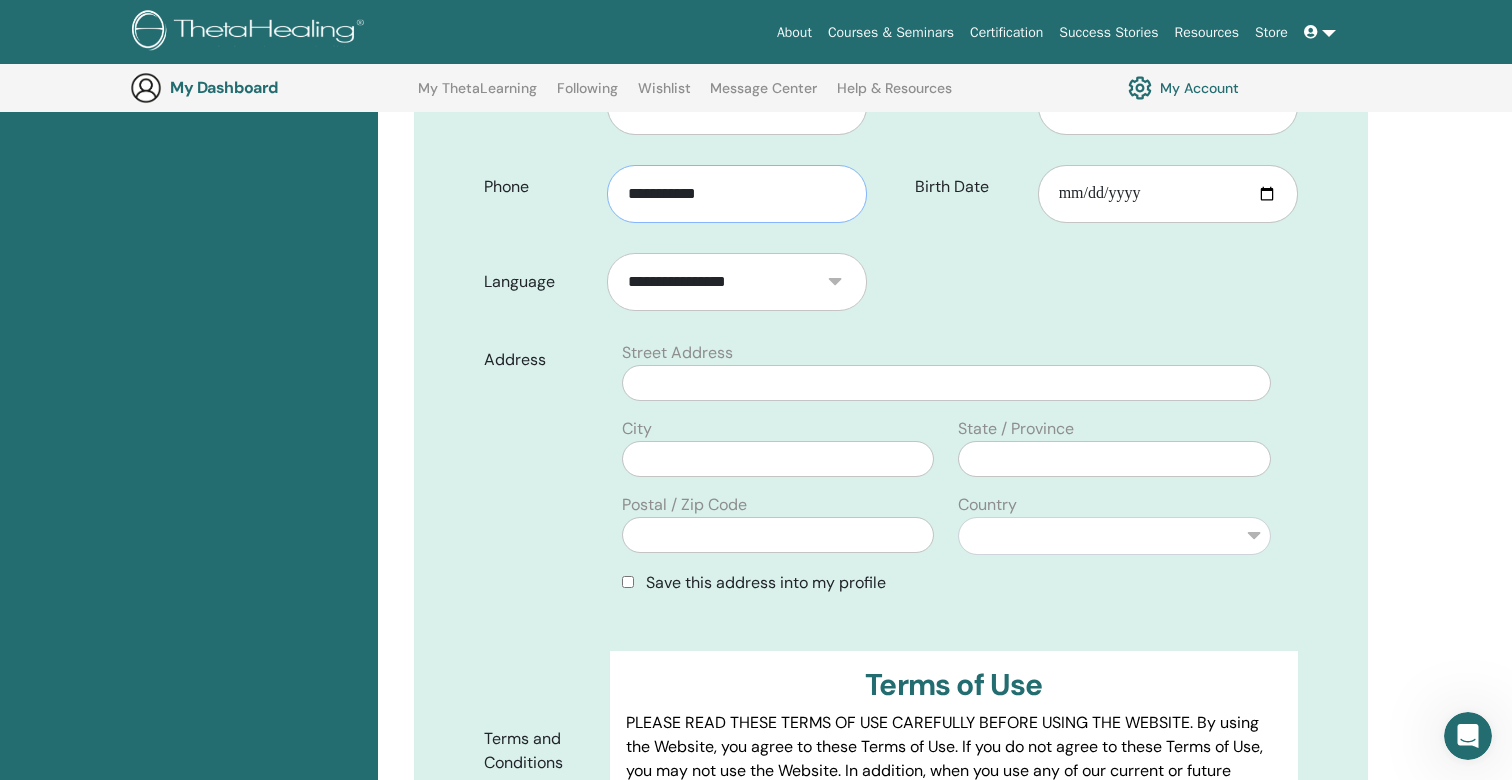 type on "**********" 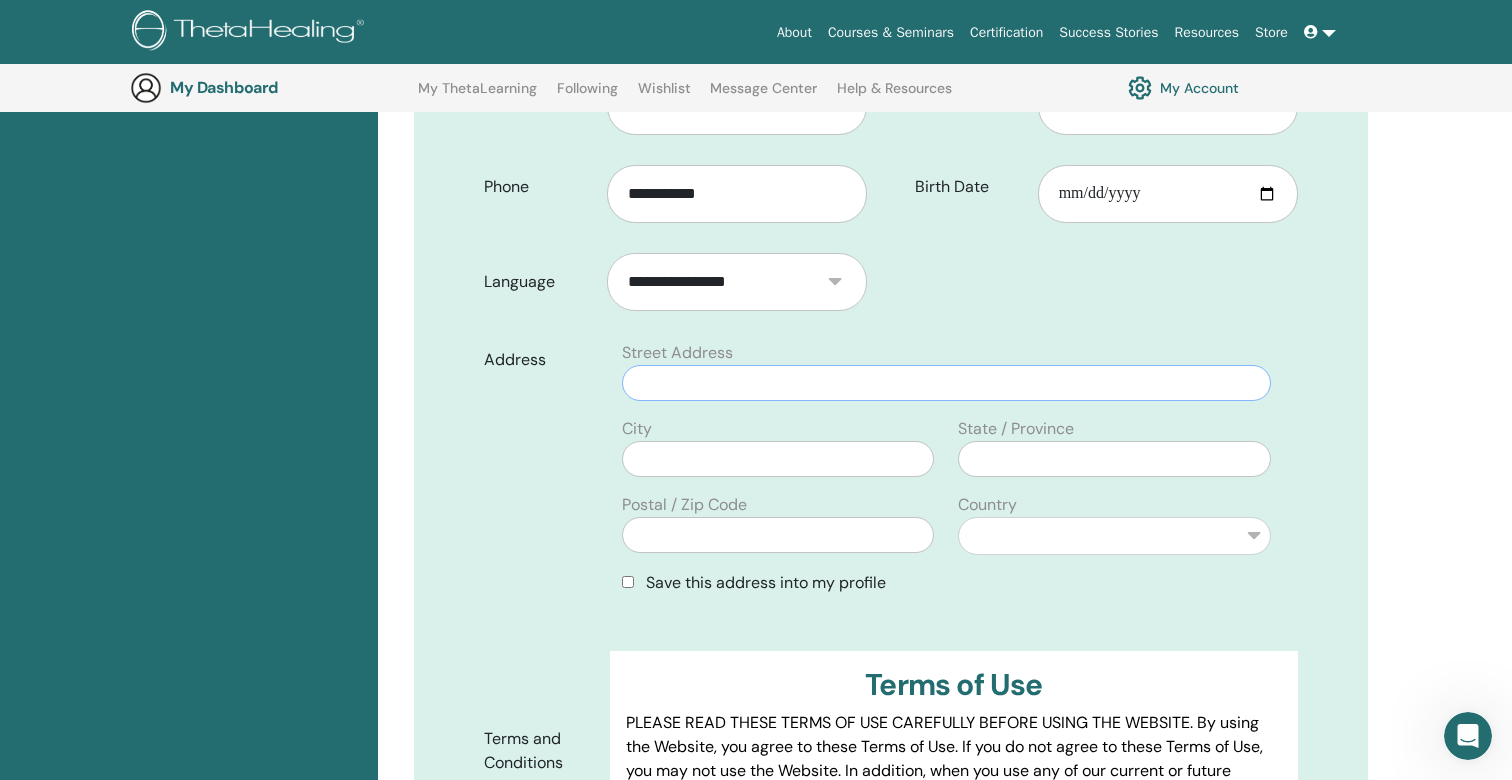click at bounding box center [946, 383] 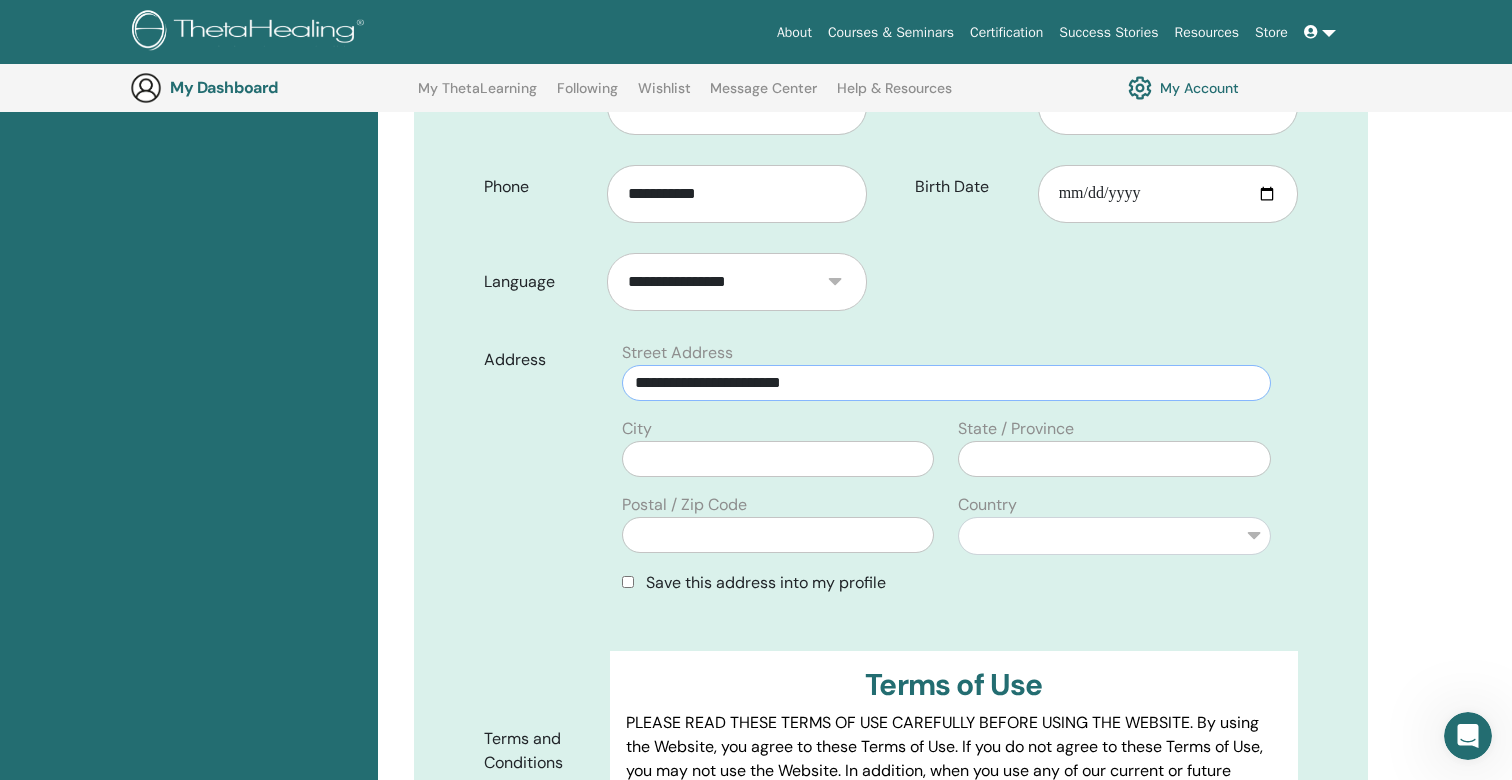 type on "**********" 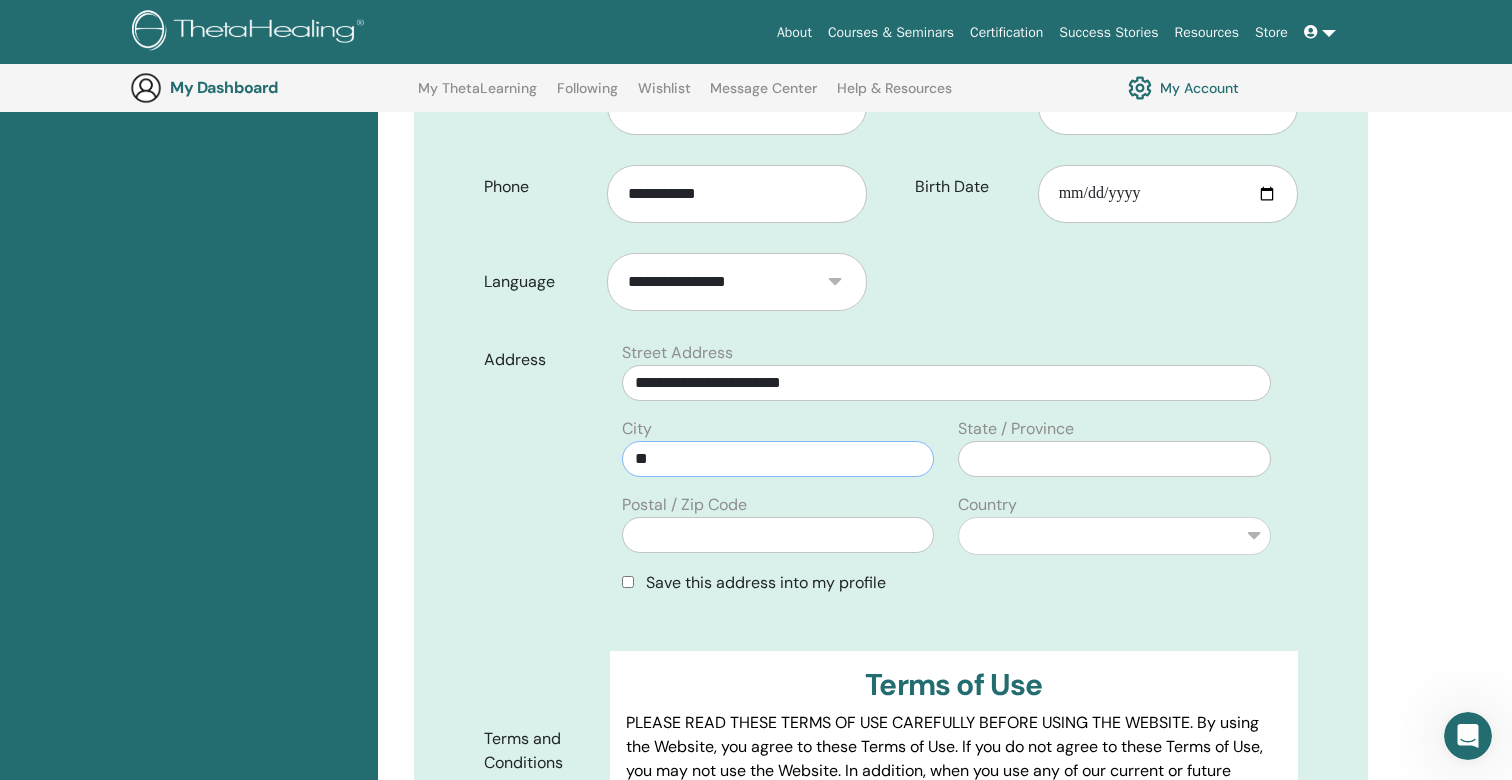type on "**" 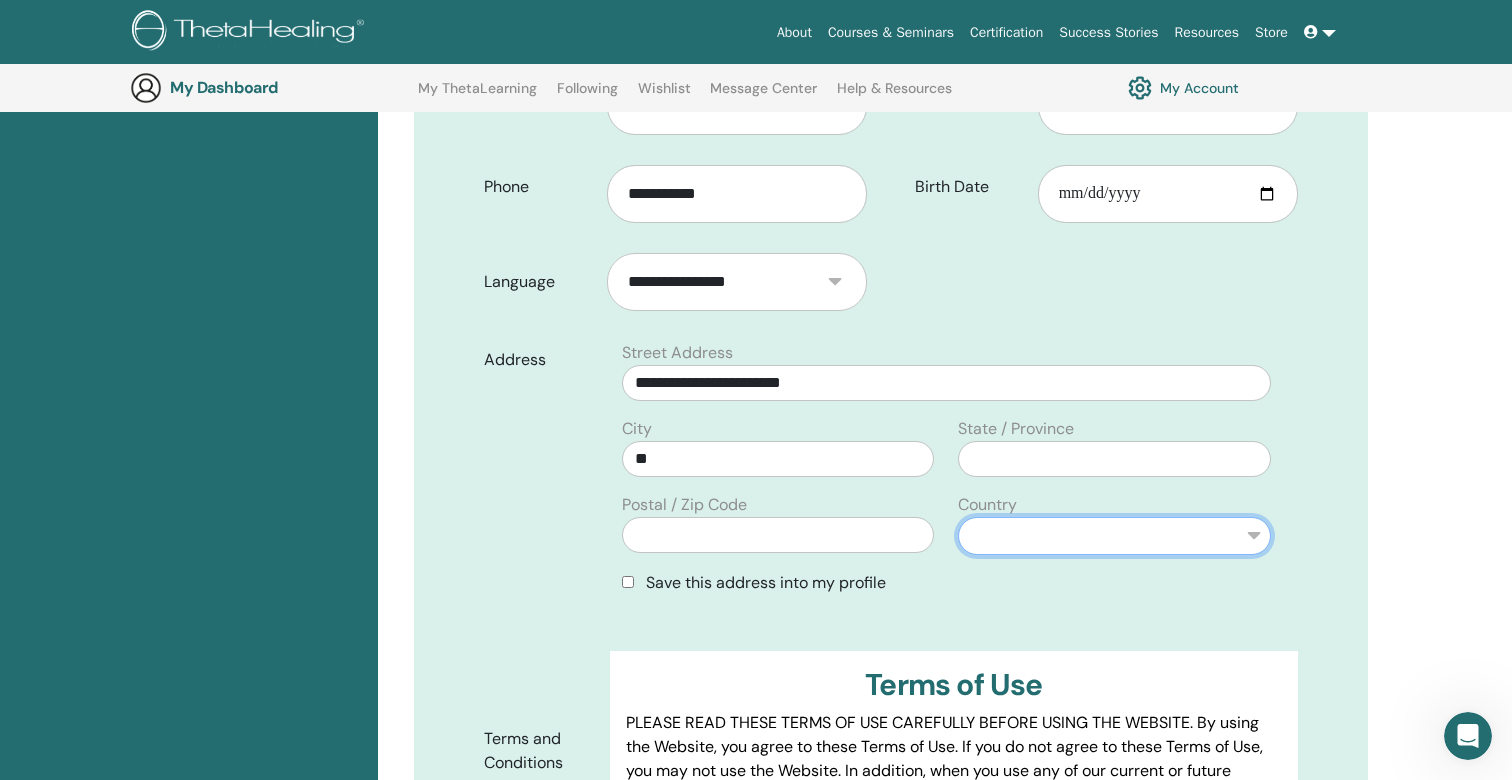 select on "**" 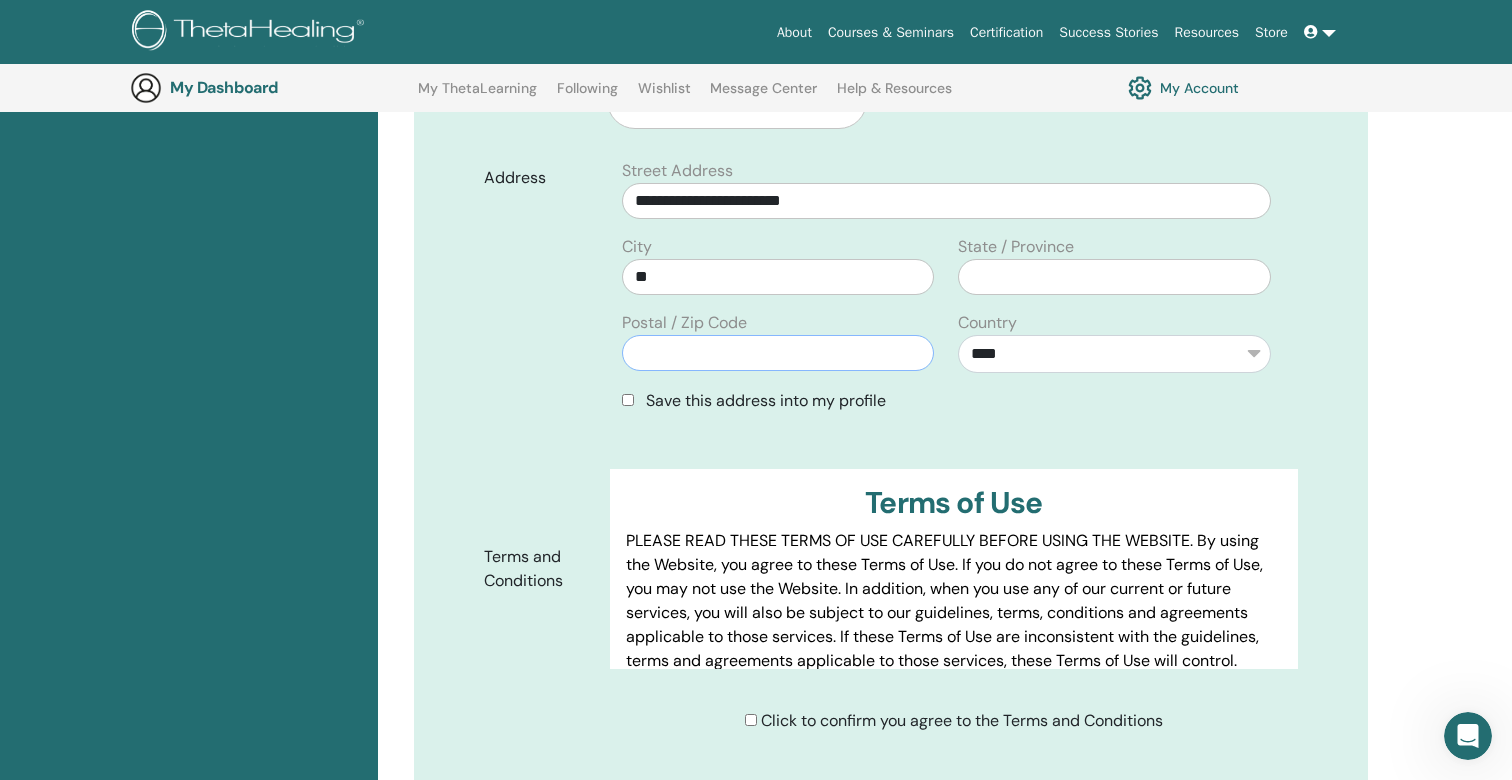 scroll, scrollTop: 658, scrollLeft: 0, axis: vertical 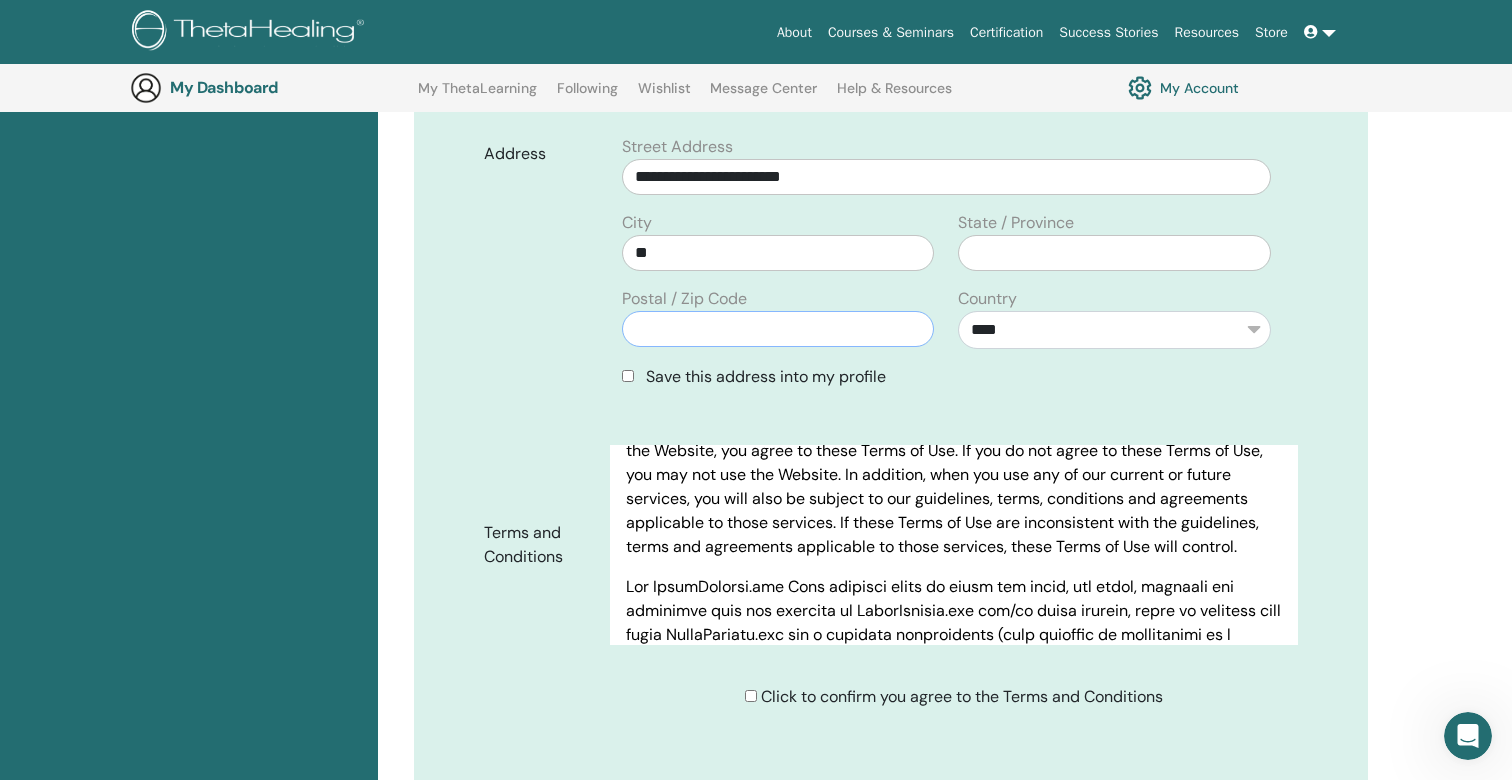 paste on "******" 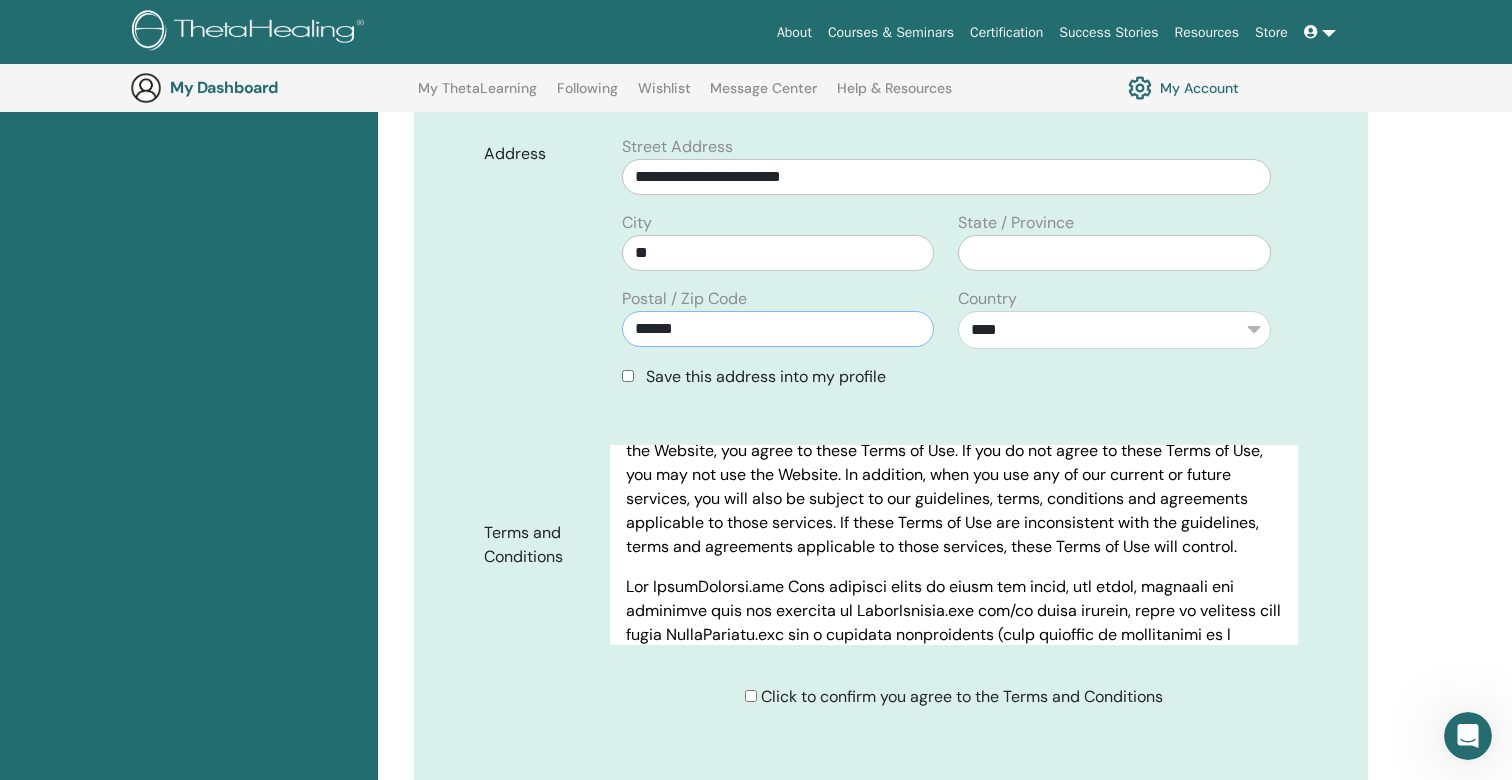 type on "******" 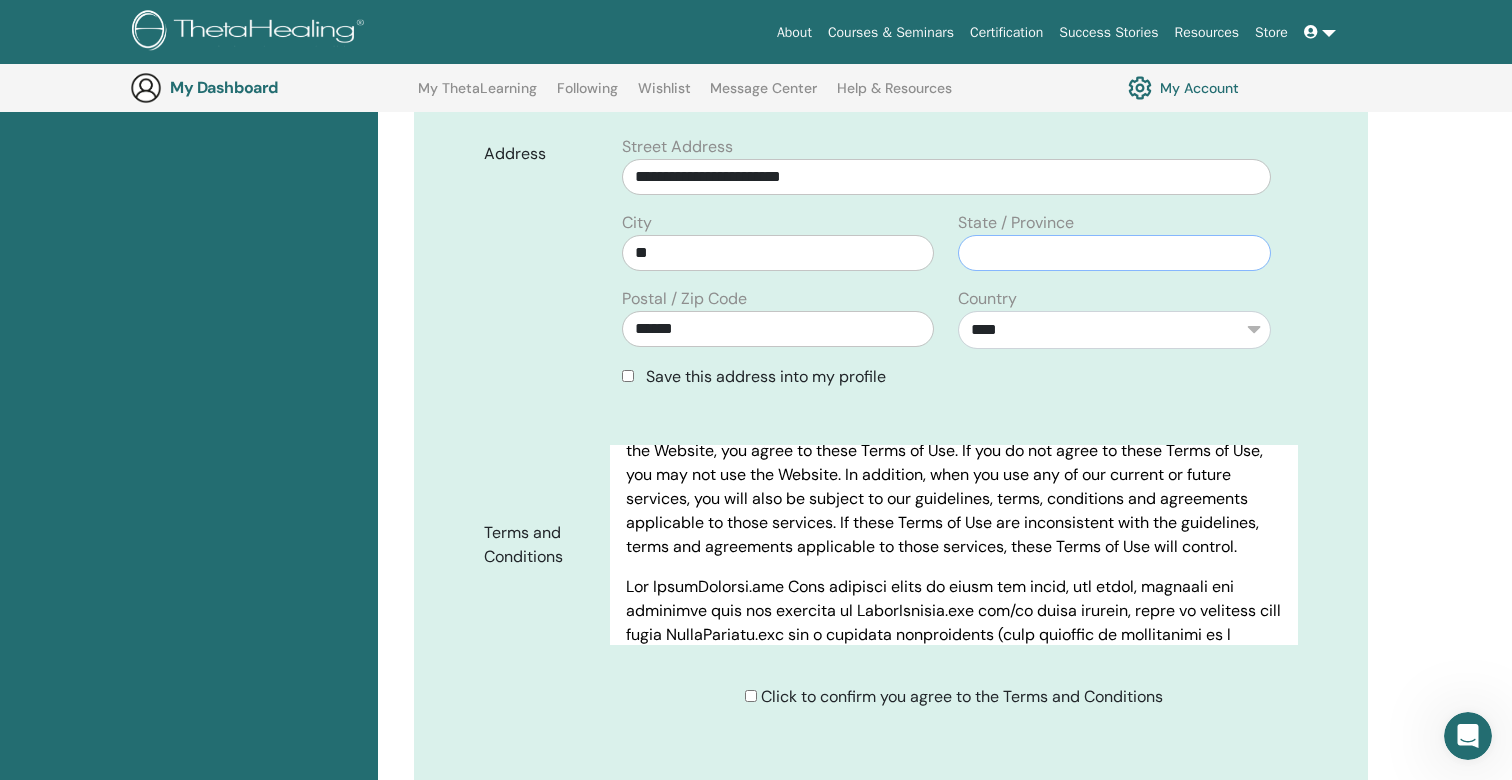 click at bounding box center [1114, 253] 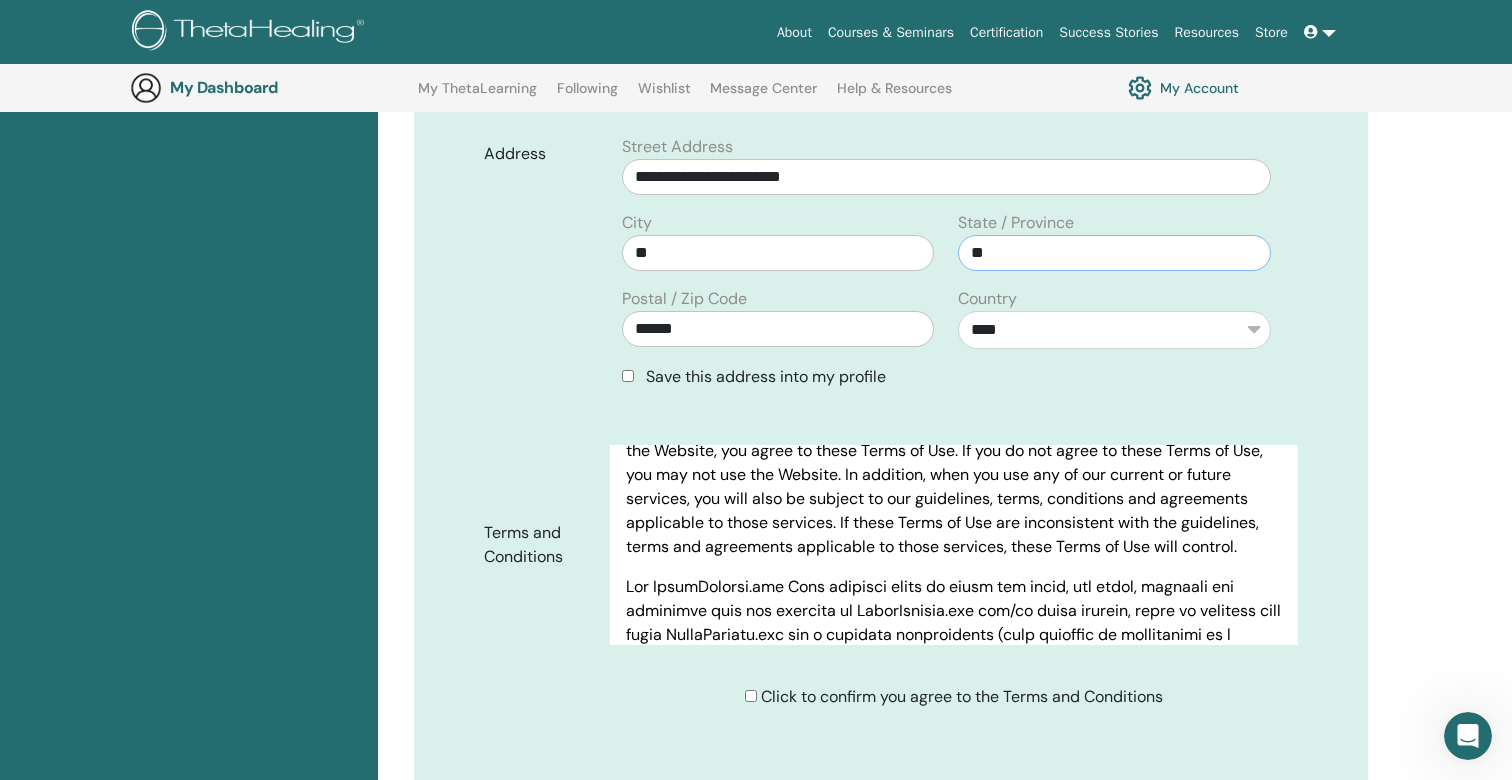 type on "**" 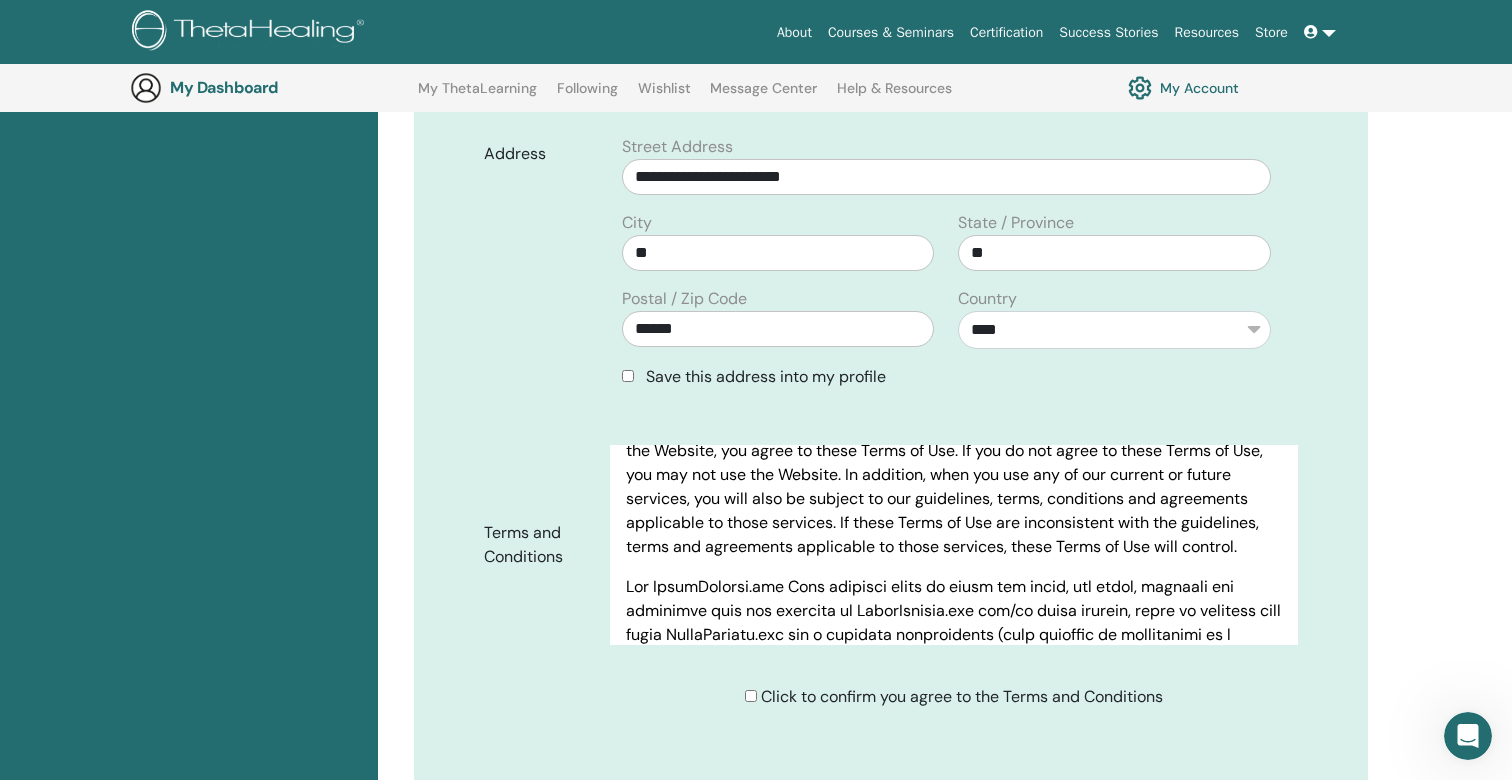 click on "Terms and Conditions
Terms of Use
PLEASE READ THESE TERMS OF USE CAREFULLY BEFORE USING THE WEBSITE. By using the Website, you agree to these Terms of Use. If you do not agree to these Terms of Use, you may not use the Website. In addition, when you use any of our current or future services, you will also be subject to our guidelines, terms, conditions and agreements applicable to those services. If these Terms of Use are inconsistent with the guidelines, terms and agreements applicable to those services, these Terms of Use will control.
Terms & Services
ThetaHealing.com is a Meditation Technique website.
Electronic Communications
Services
Practitioner Profile Pages (where applicable)
Site Content & Information
Links
Privacy Policy" at bounding box center [891, 545] 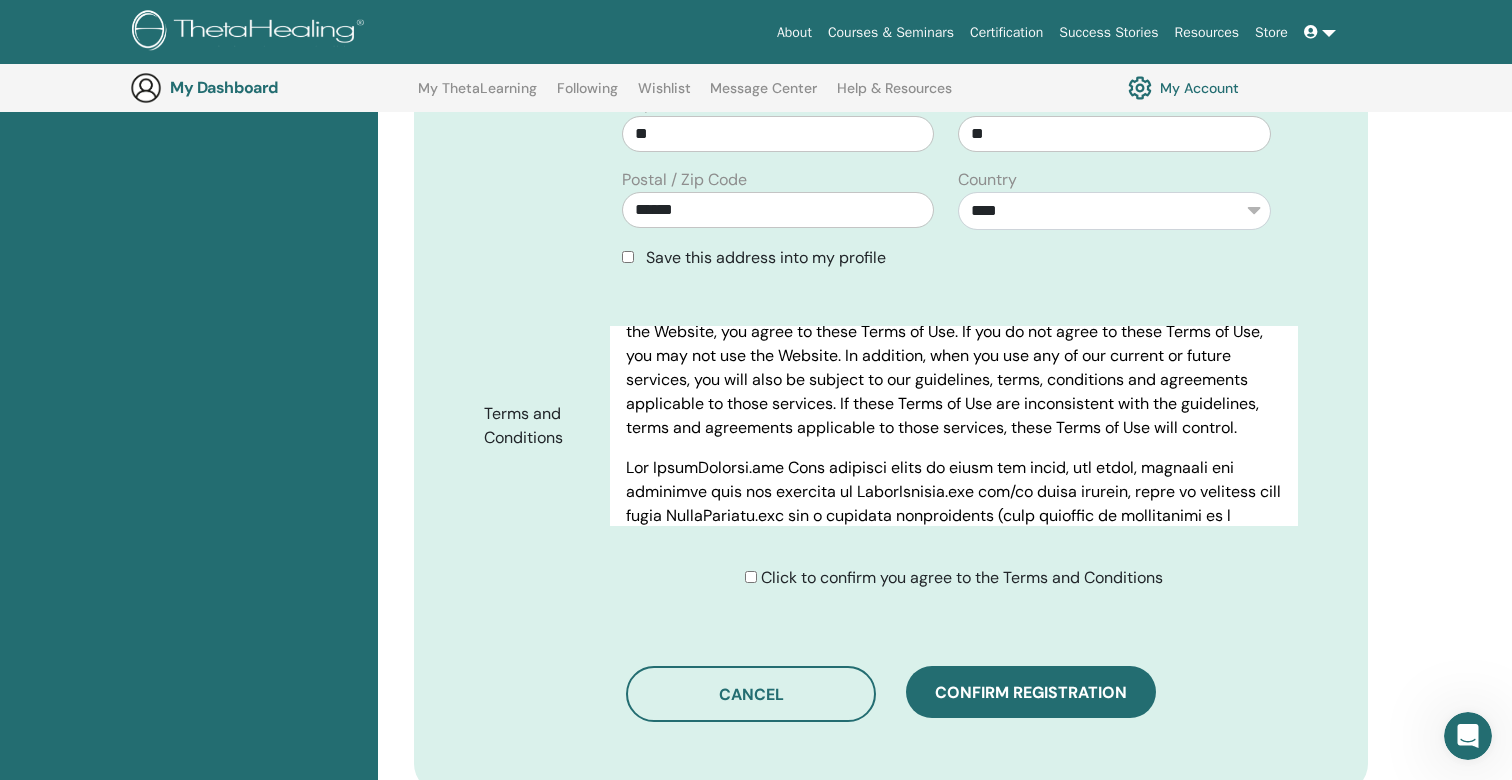 scroll, scrollTop: 787, scrollLeft: 0, axis: vertical 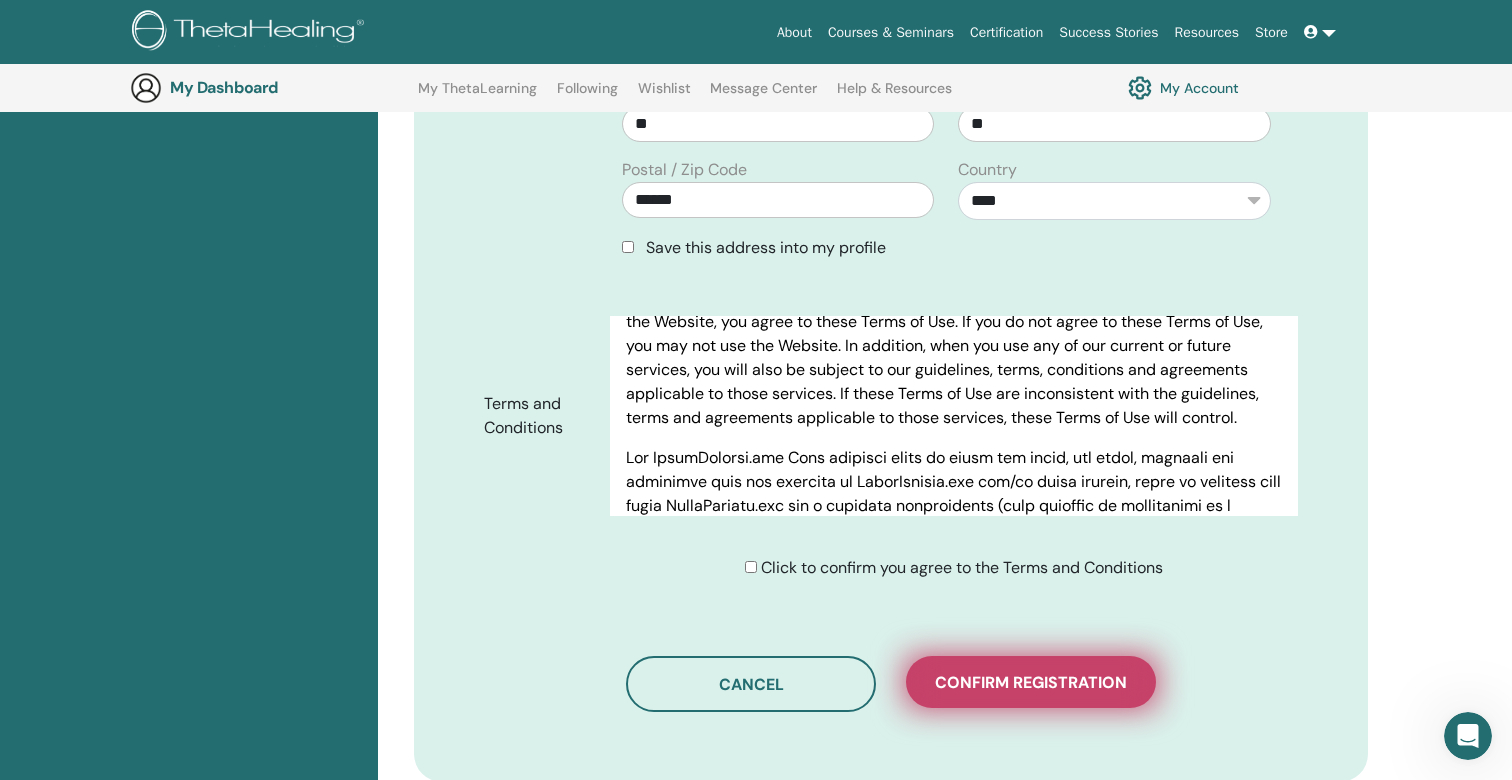 click on "Confirm registration" at bounding box center [1031, 682] 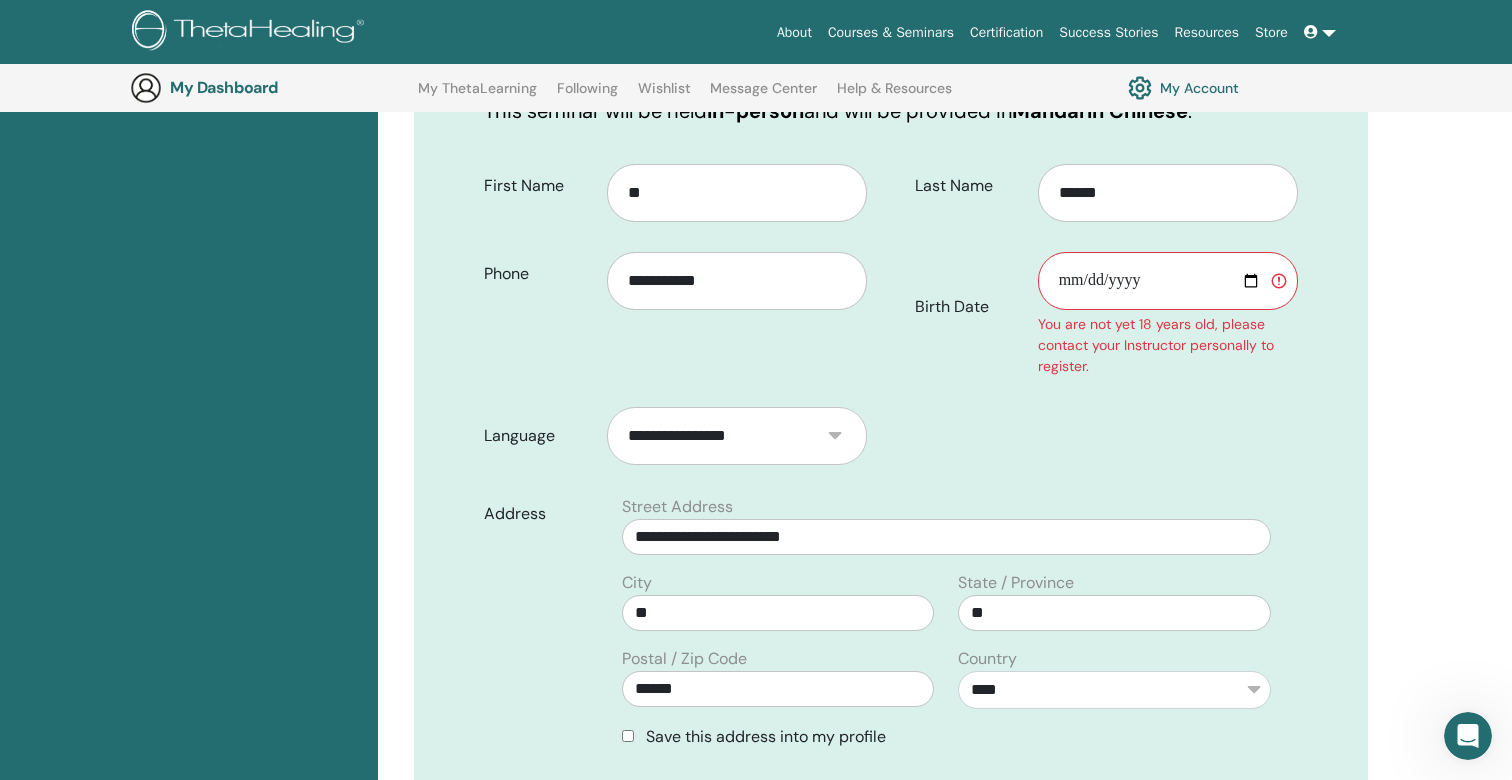 scroll, scrollTop: 356, scrollLeft: 0, axis: vertical 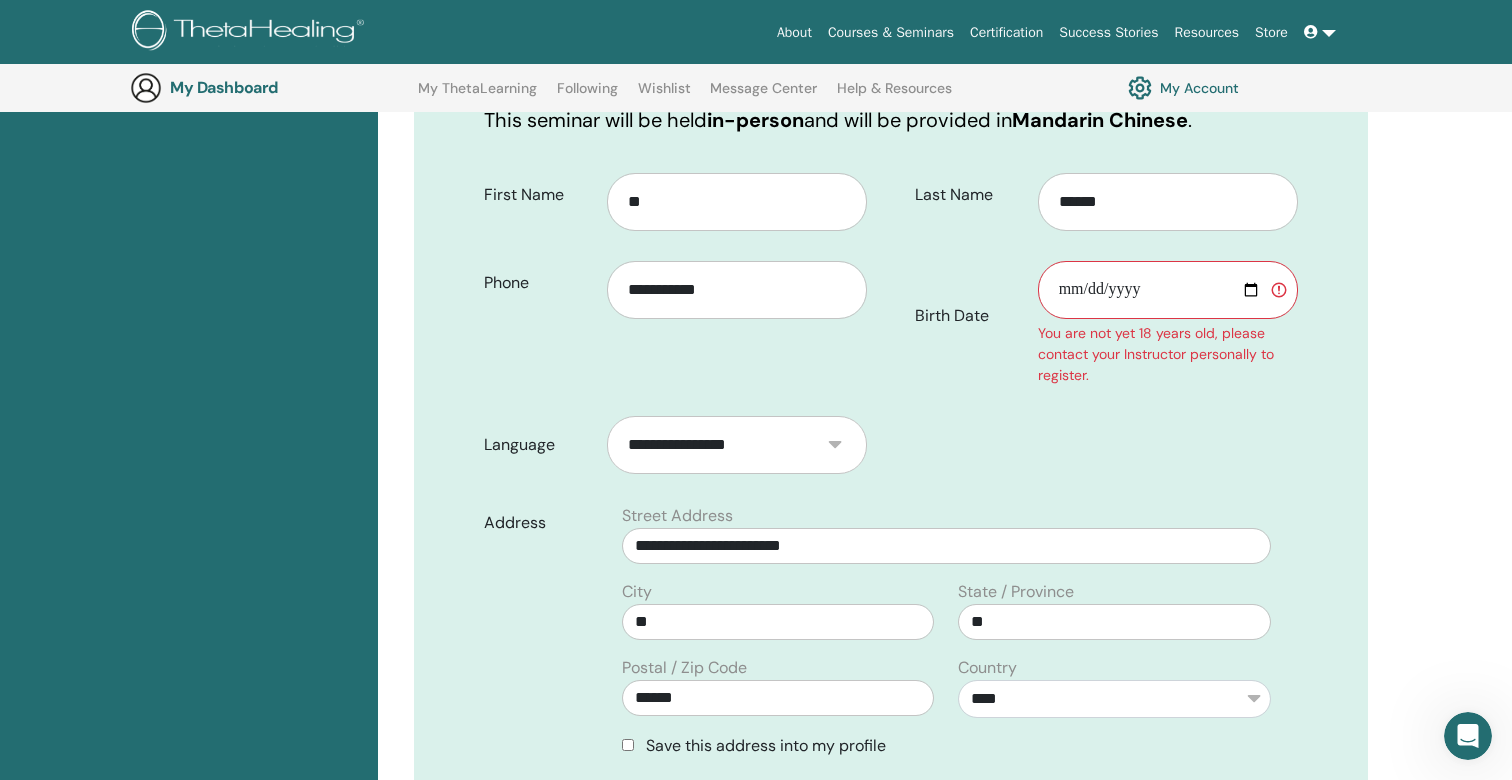 click on "**********" at bounding box center [1168, 290] 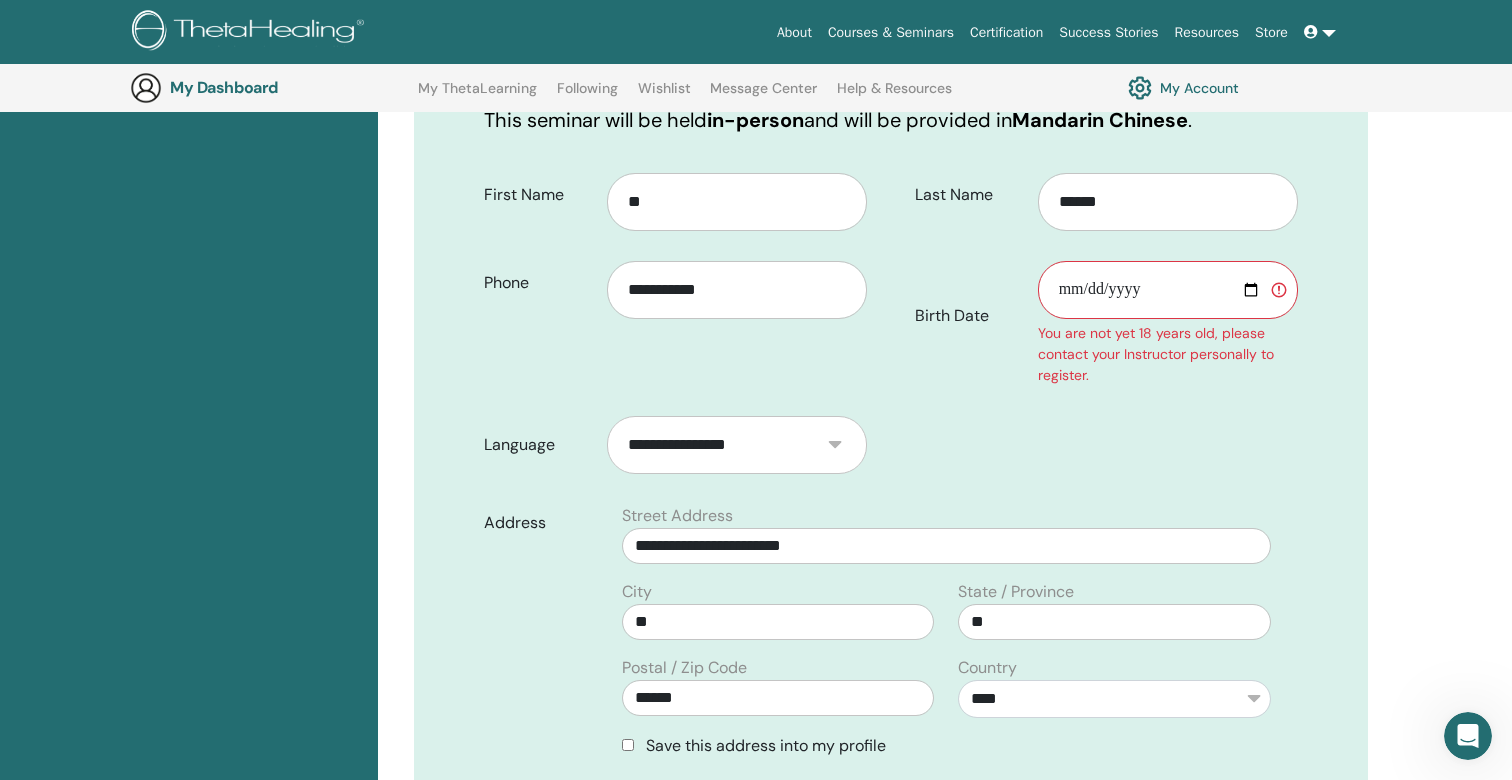 type on "**********" 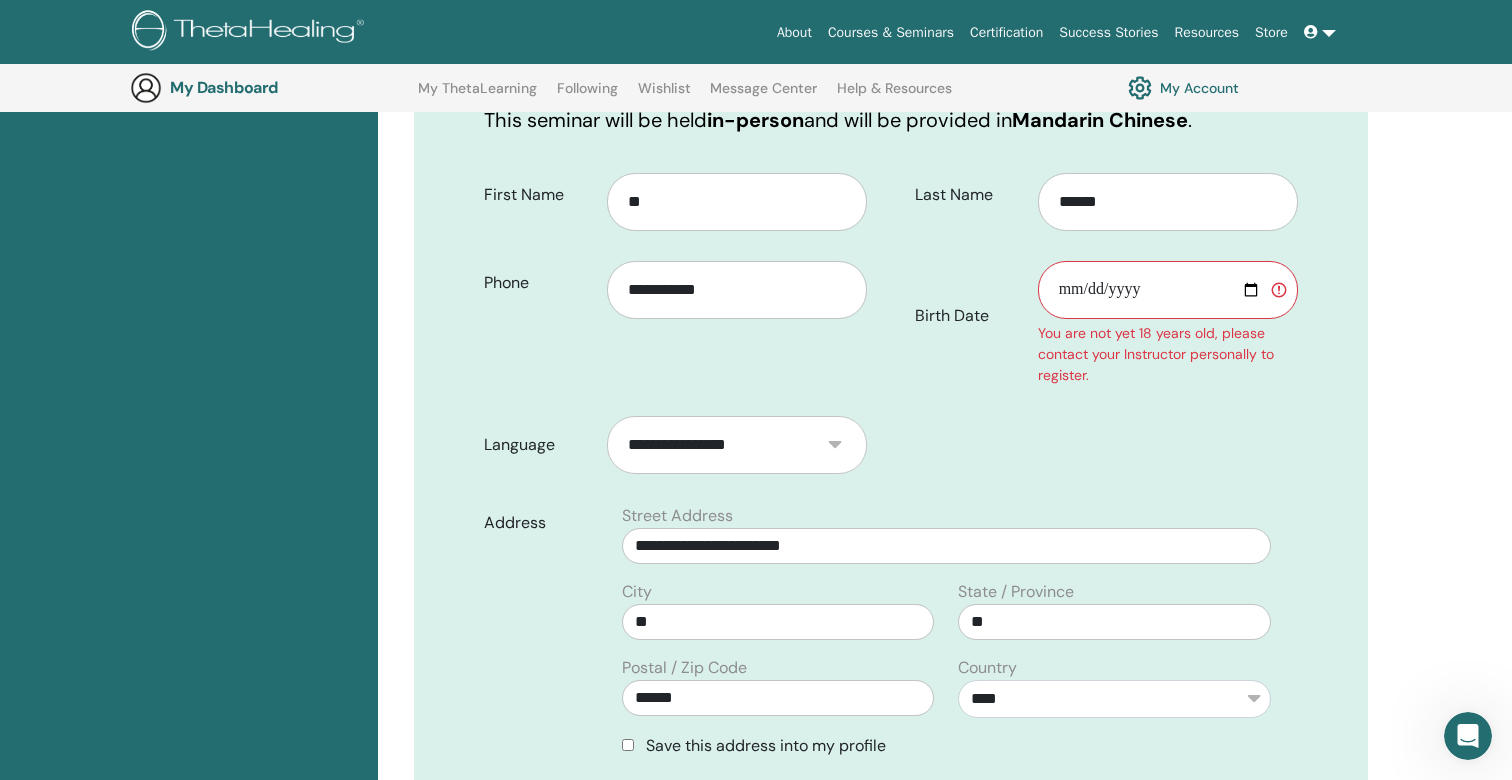 click on "**********" at bounding box center (891, 605) 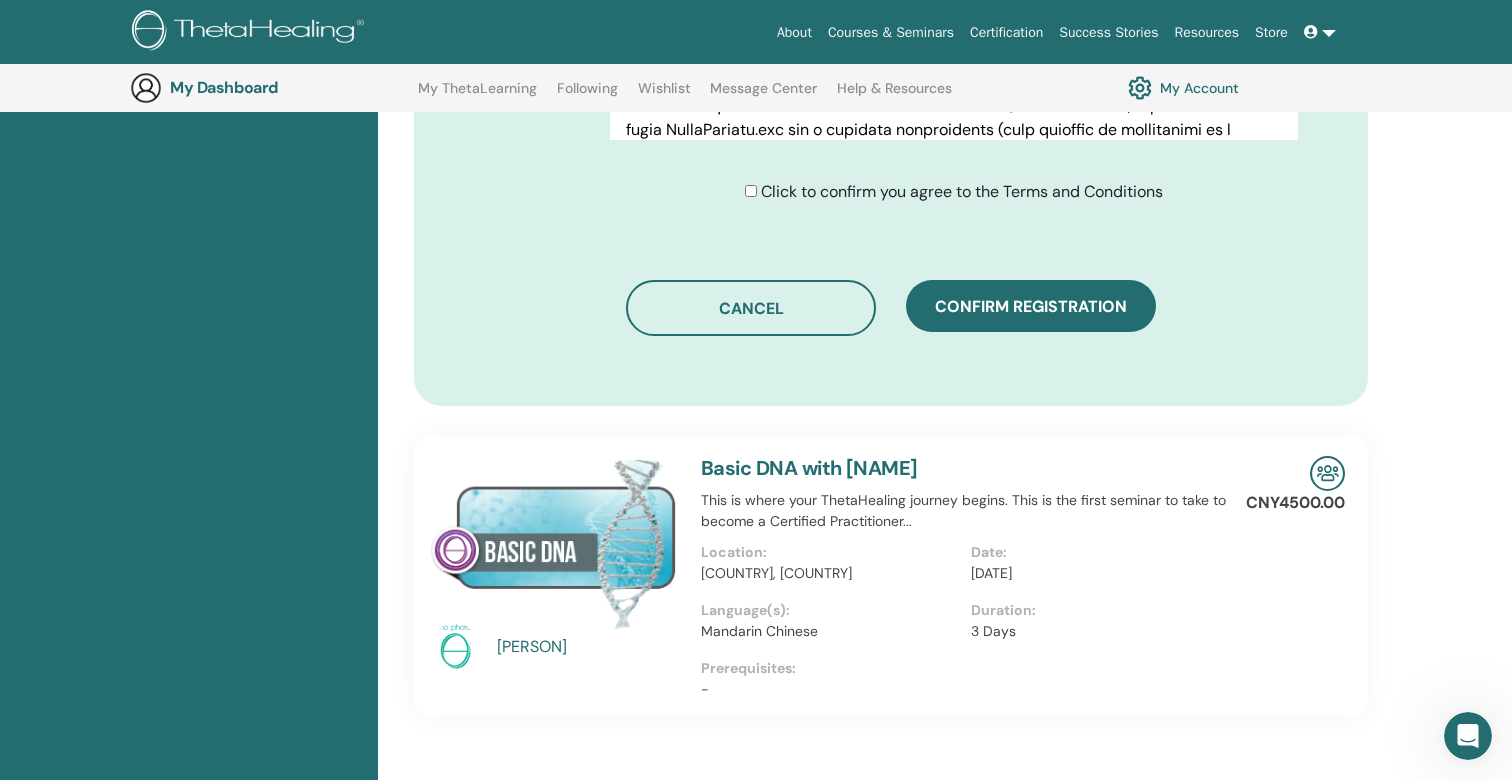 scroll, scrollTop: 1243, scrollLeft: 0, axis: vertical 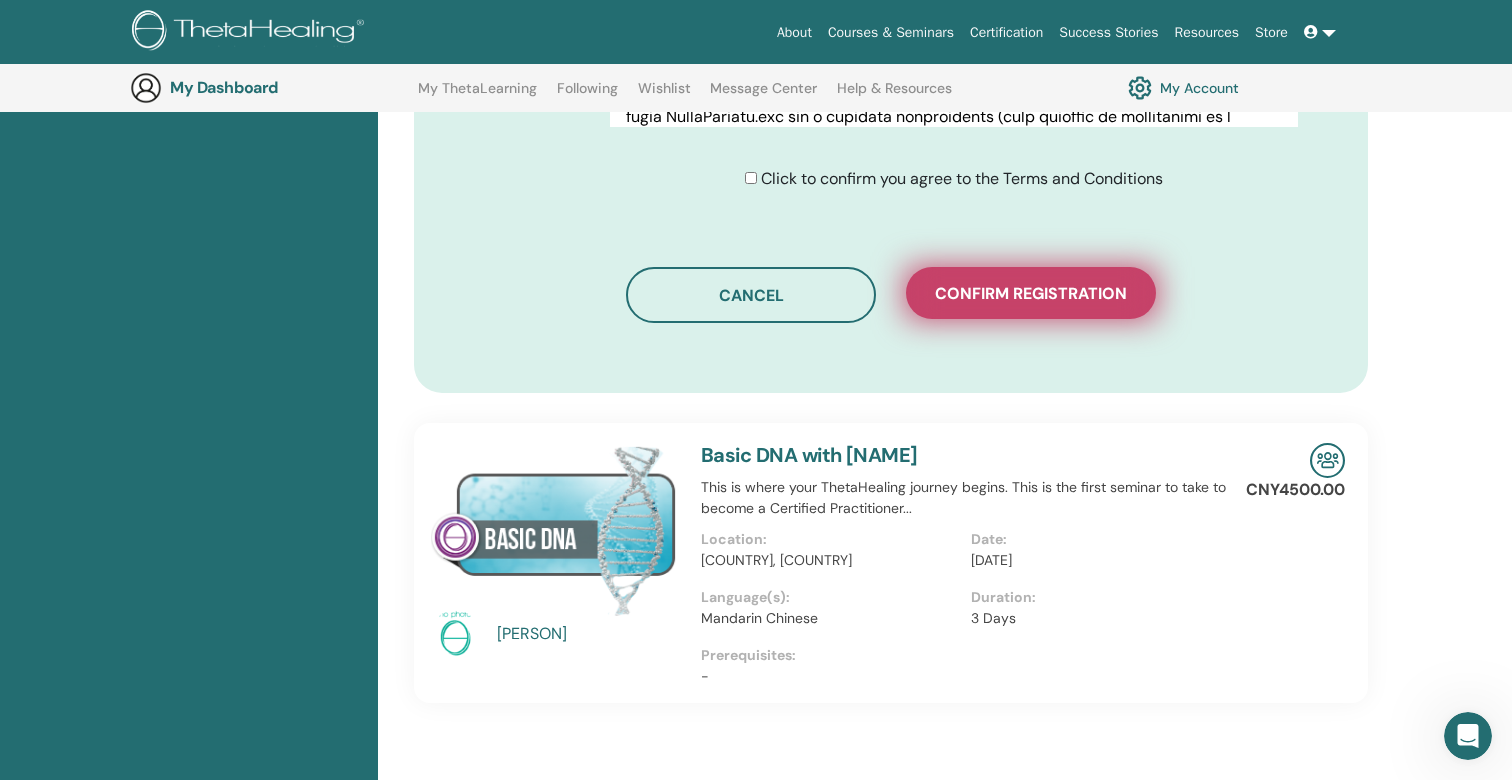 click on "Confirm registration" at bounding box center (1031, 293) 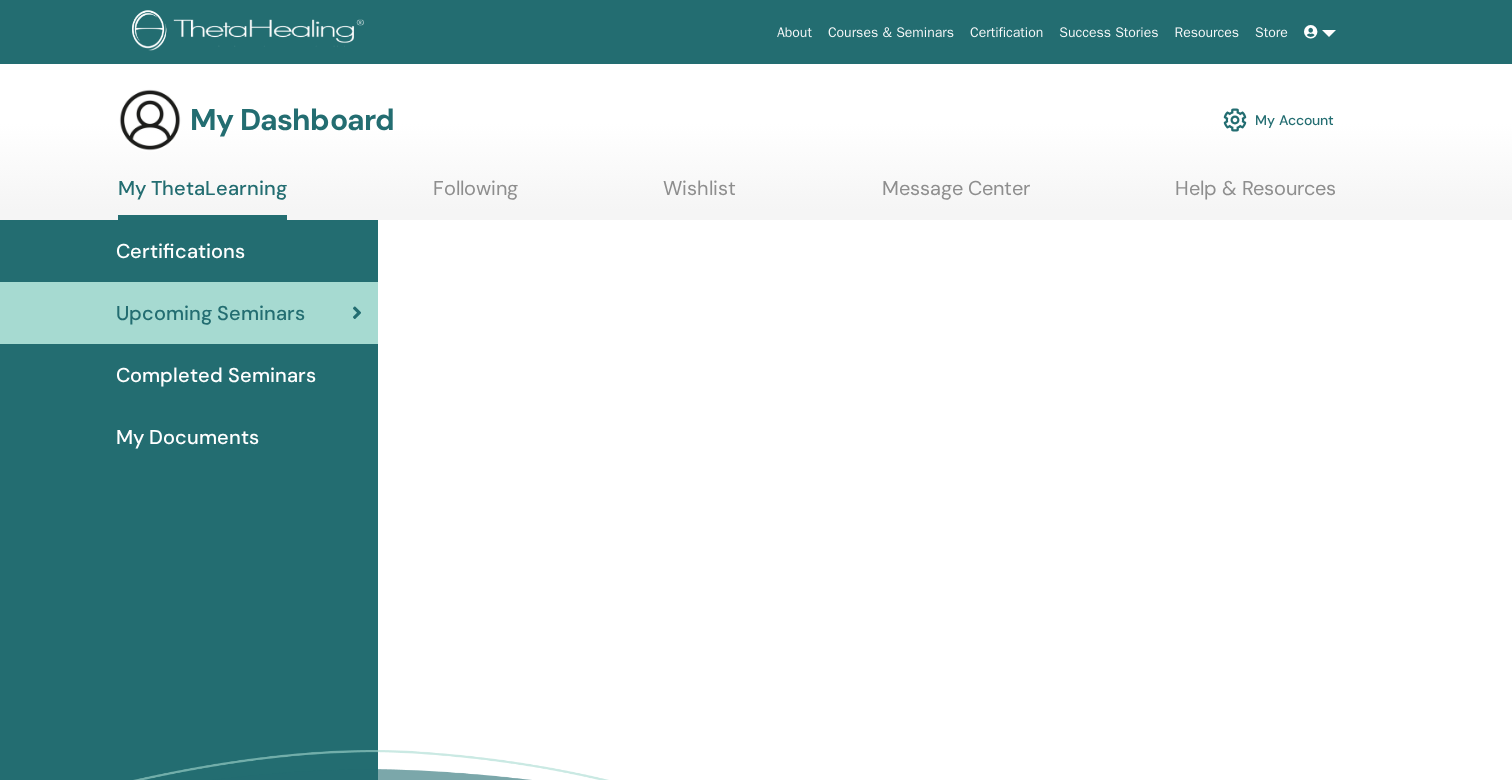 scroll, scrollTop: 0, scrollLeft: 0, axis: both 